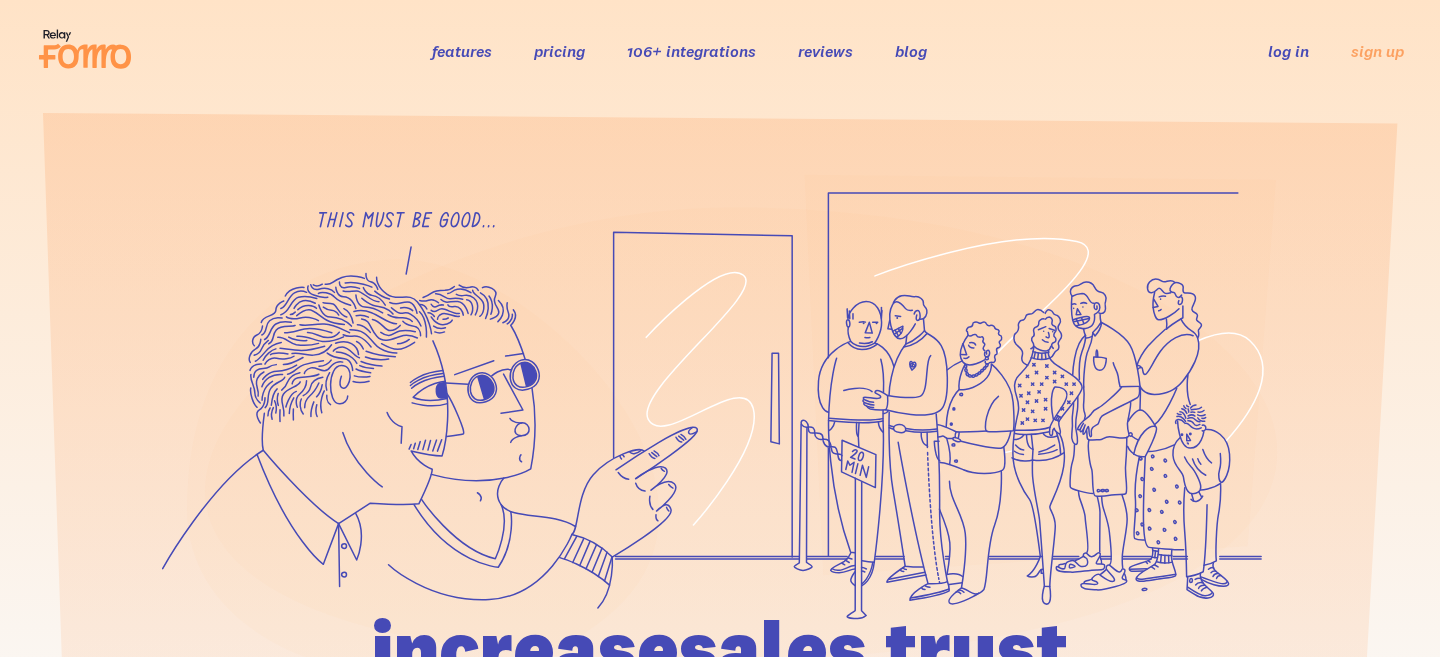 scroll, scrollTop: 0, scrollLeft: 0, axis: both 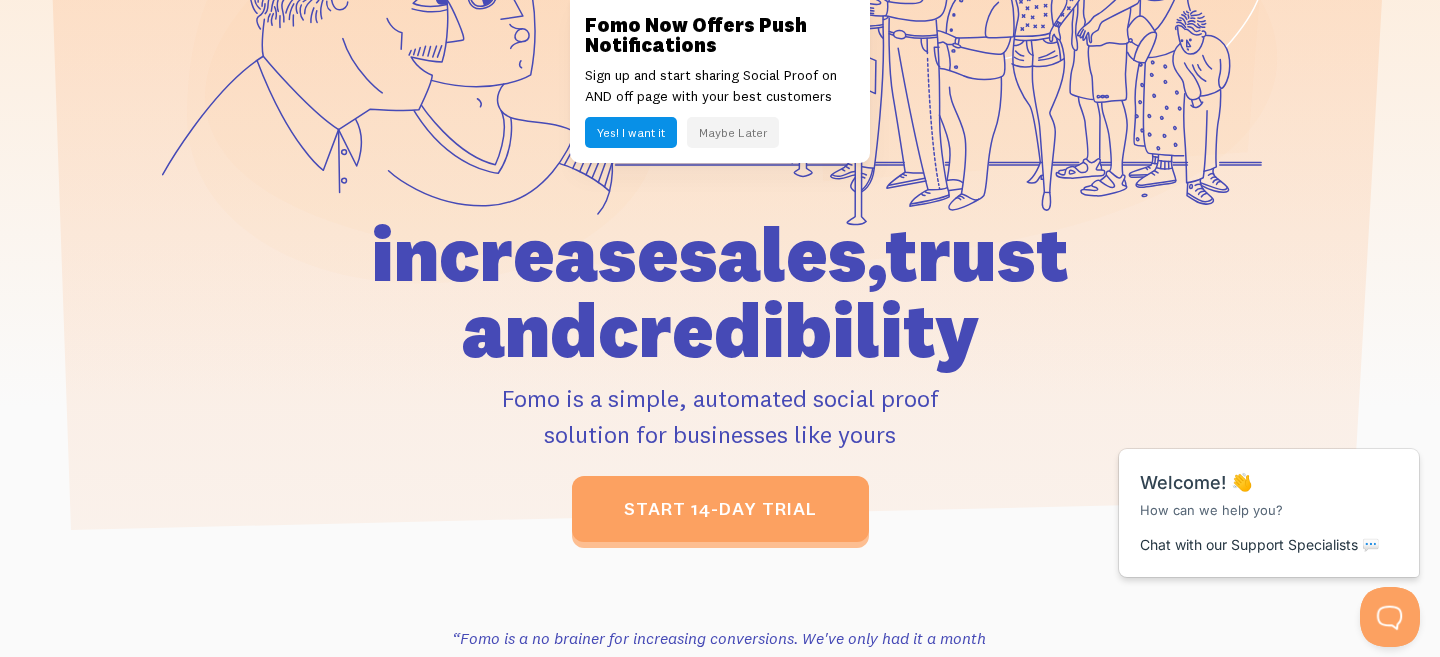 click on "Yes! I want it" at bounding box center (631, 132) 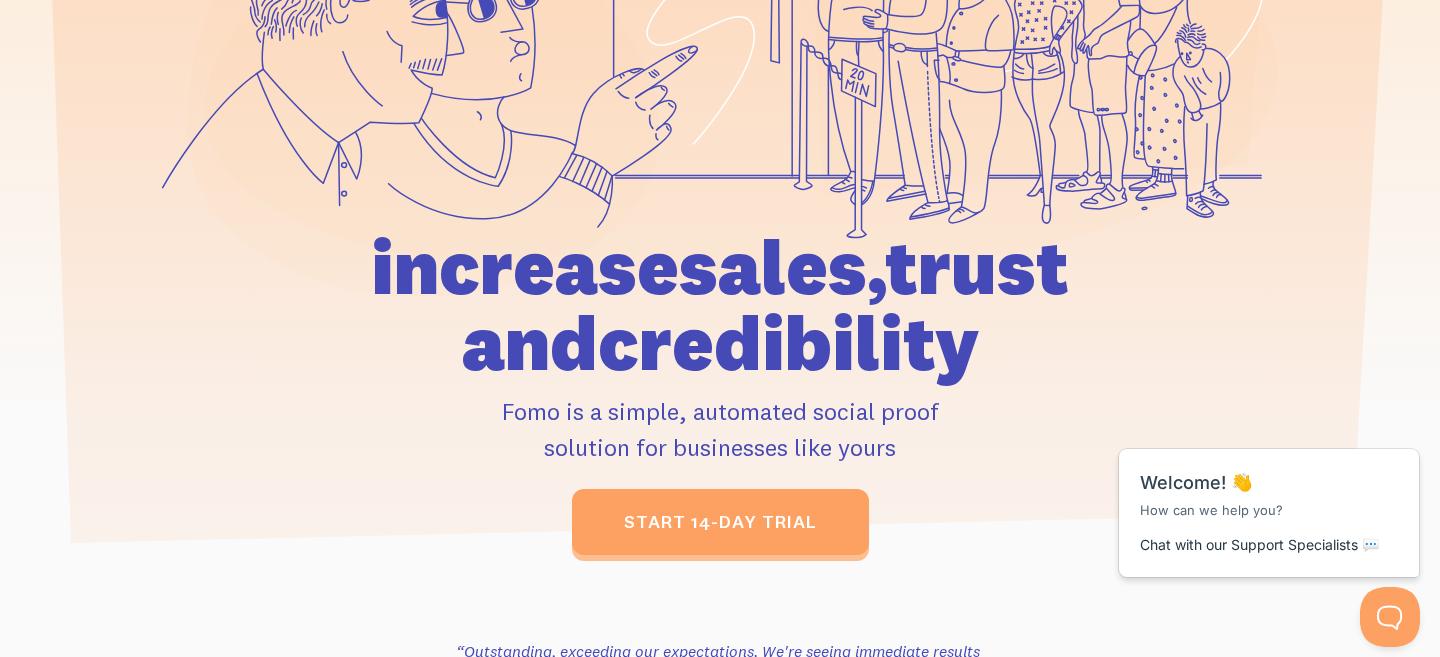 scroll, scrollTop: 0, scrollLeft: 0, axis: both 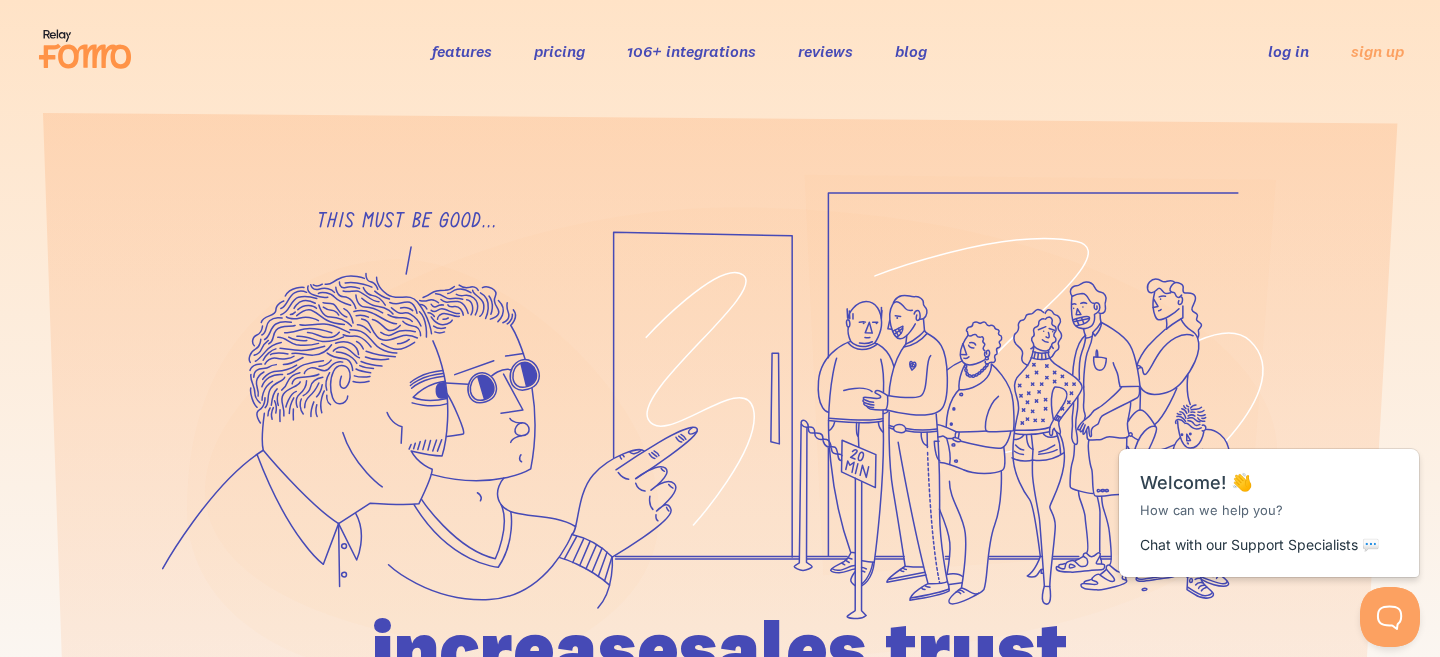 click on "features" at bounding box center [462, 51] 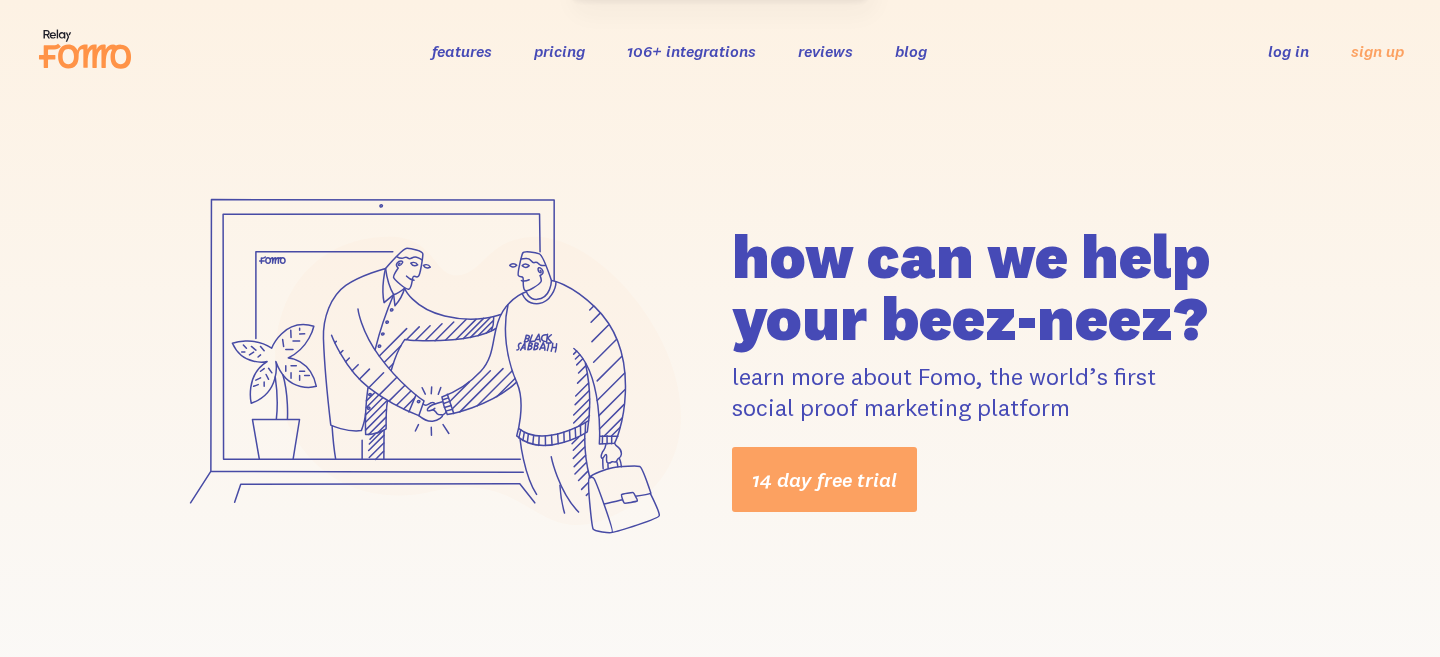 scroll, scrollTop: 0, scrollLeft: 0, axis: both 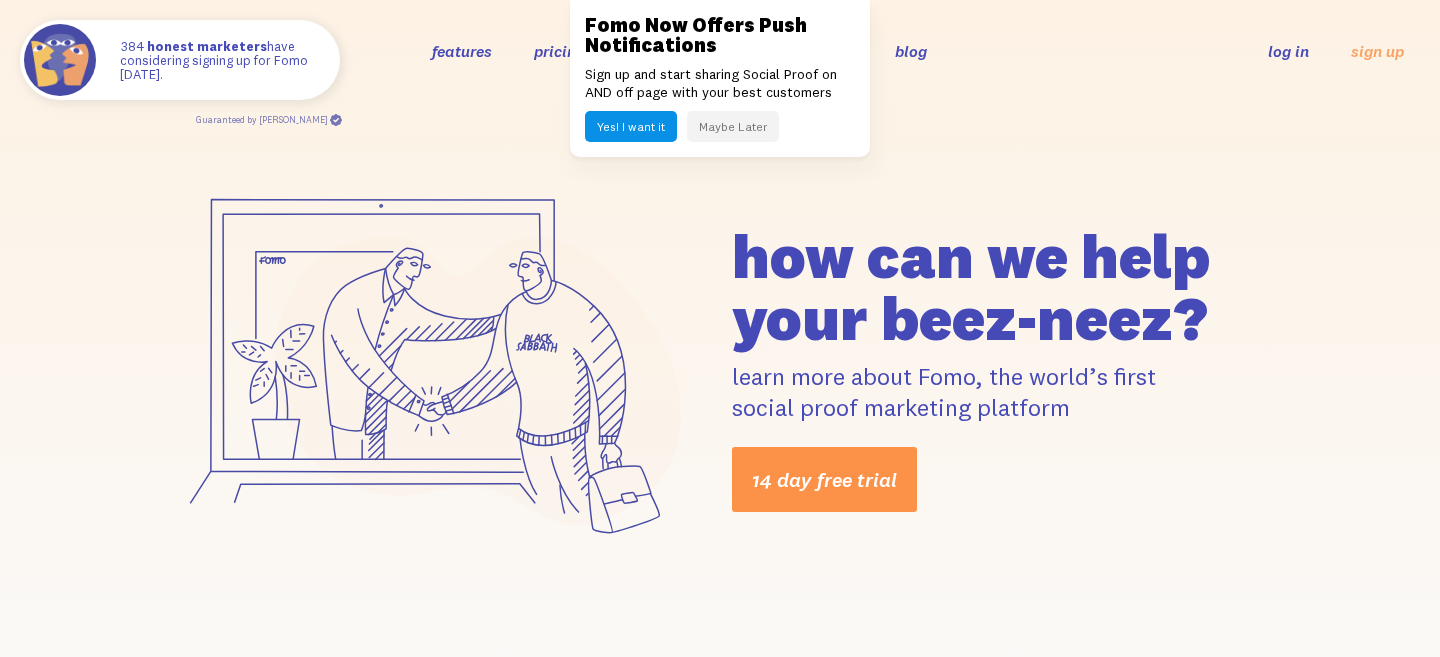 click on "14 day free trial" at bounding box center [824, 479] 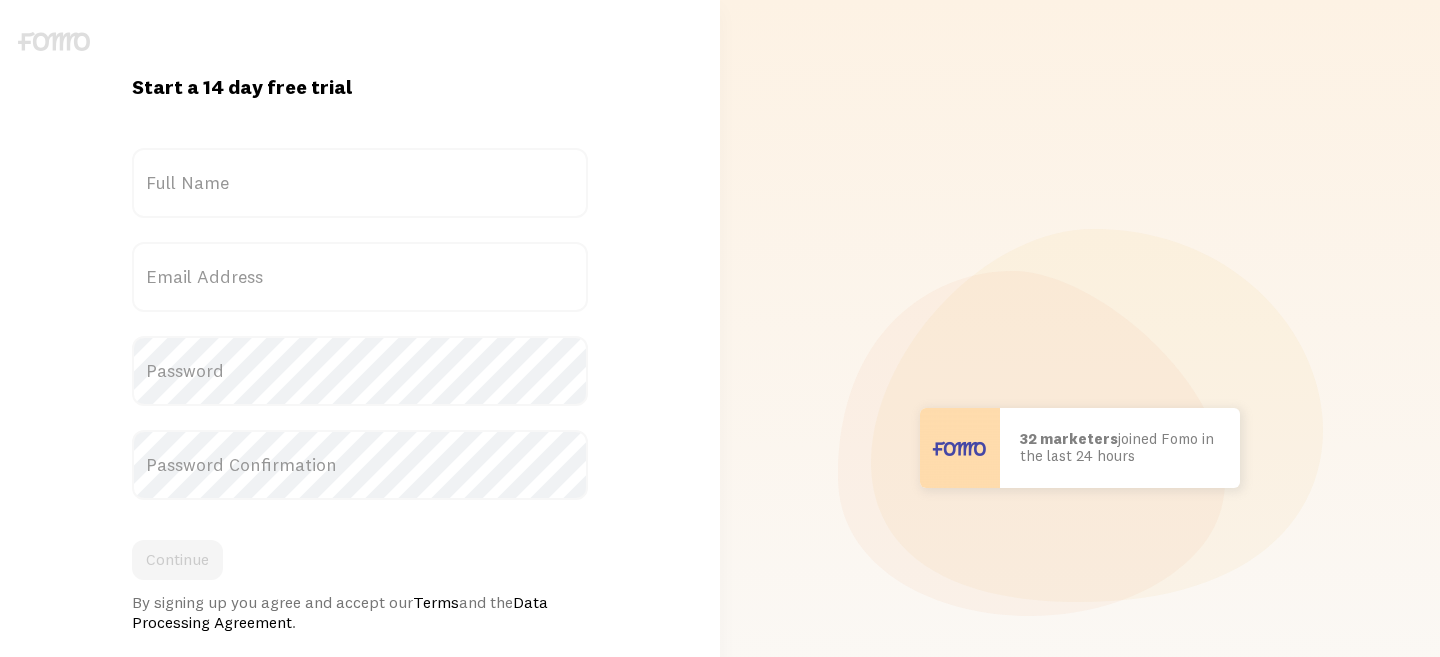 click on "Full Name" at bounding box center [360, 183] 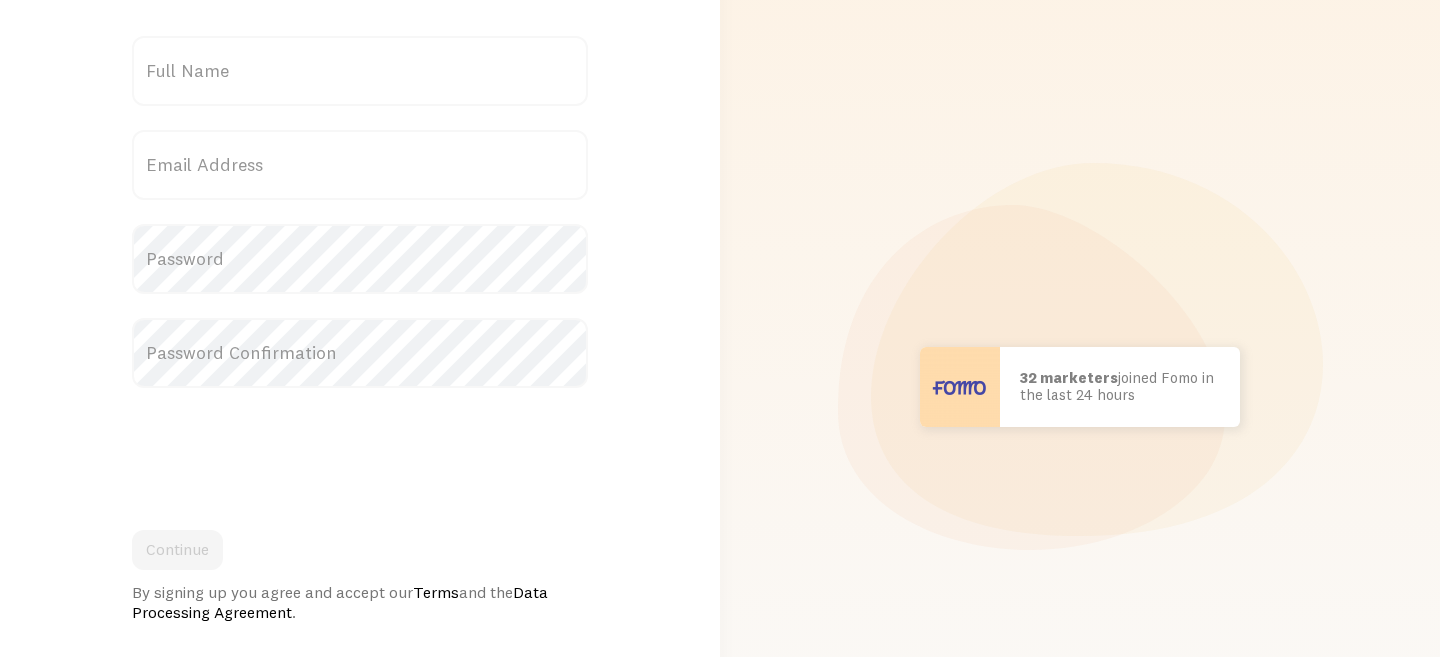 scroll, scrollTop: 0, scrollLeft: 0, axis: both 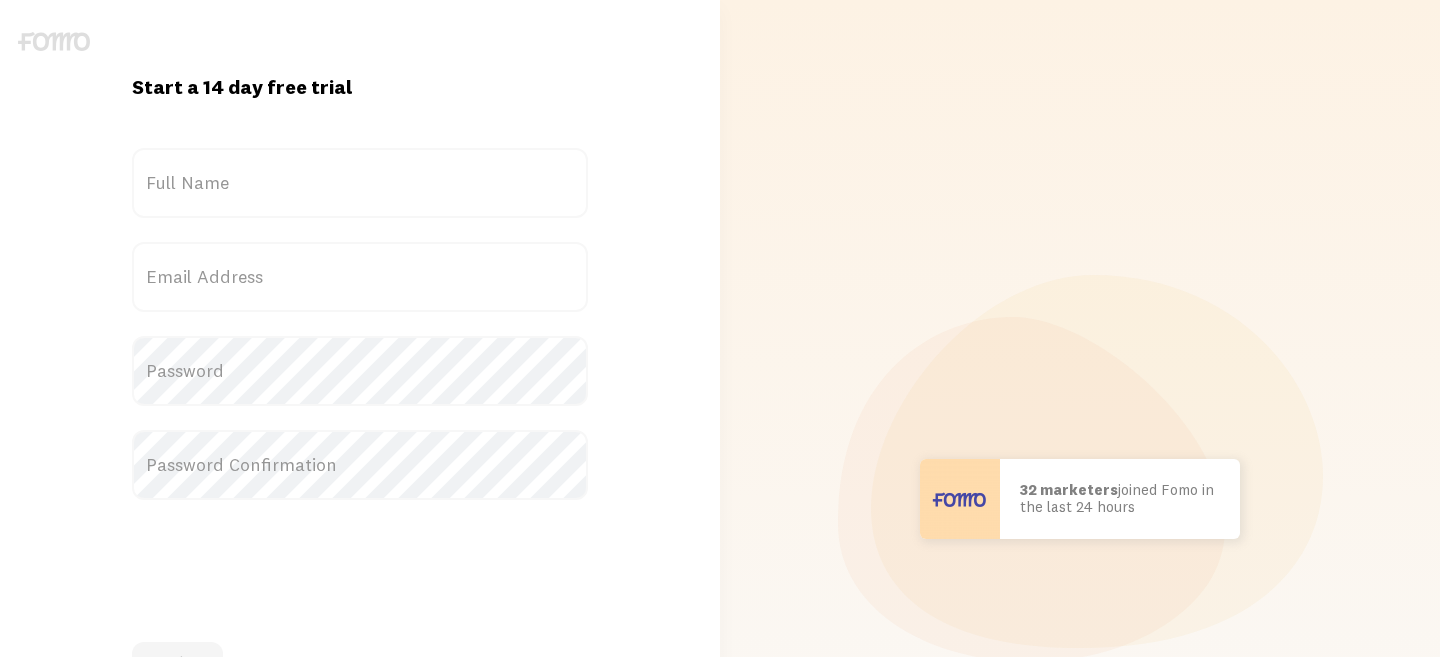 click on "Full Name" at bounding box center [360, 183] 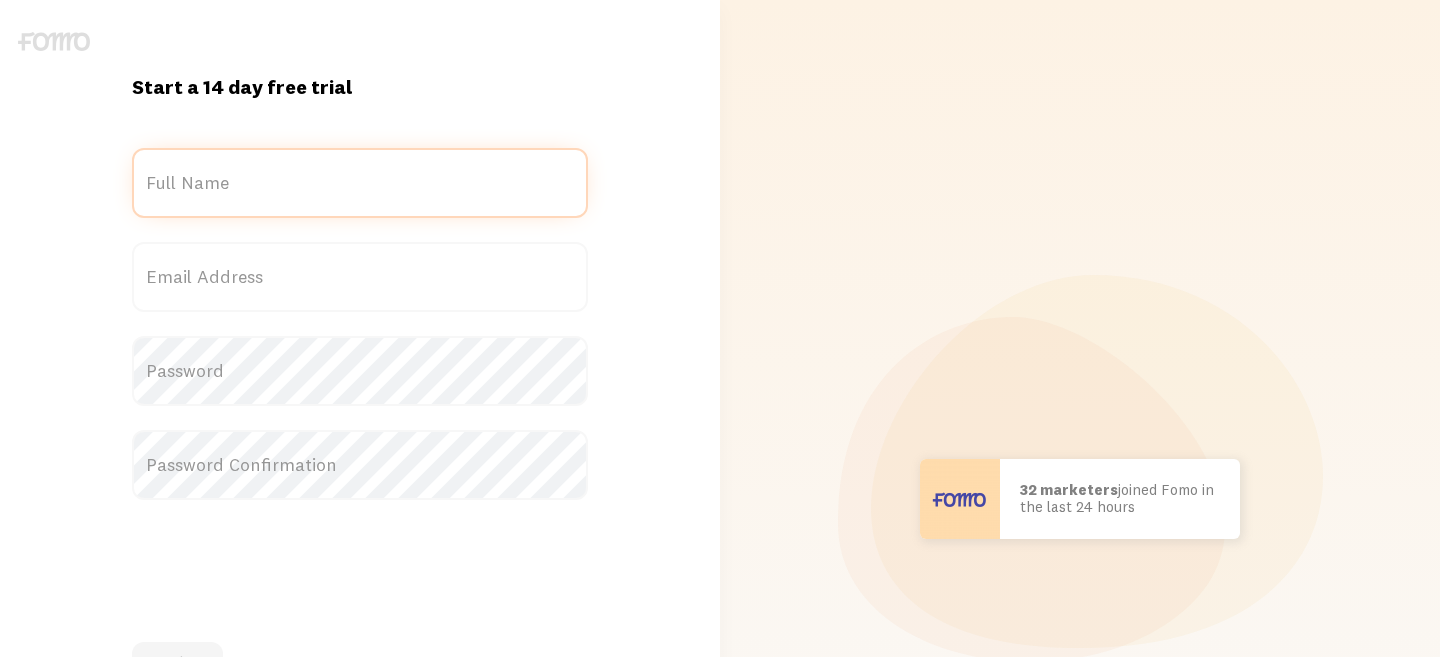 click on "Full Name" at bounding box center (360, 183) 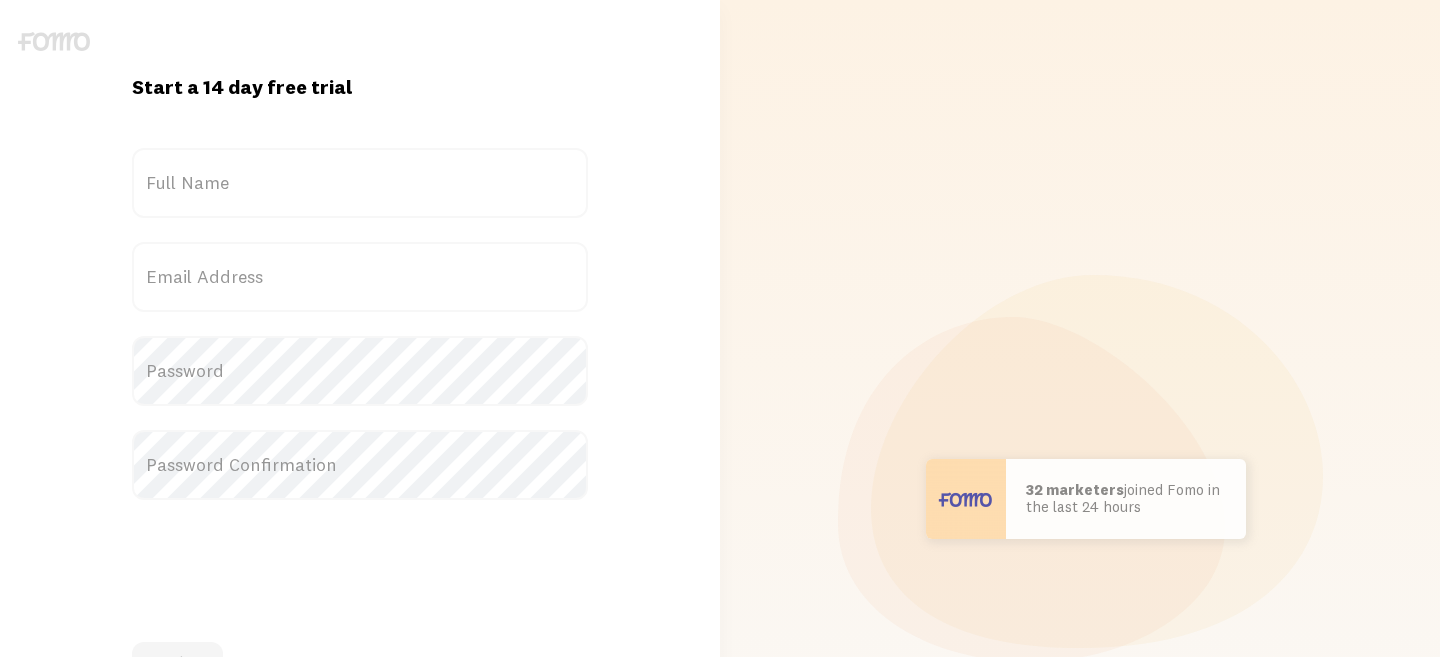 click on "Full Name" at bounding box center (360, 183) 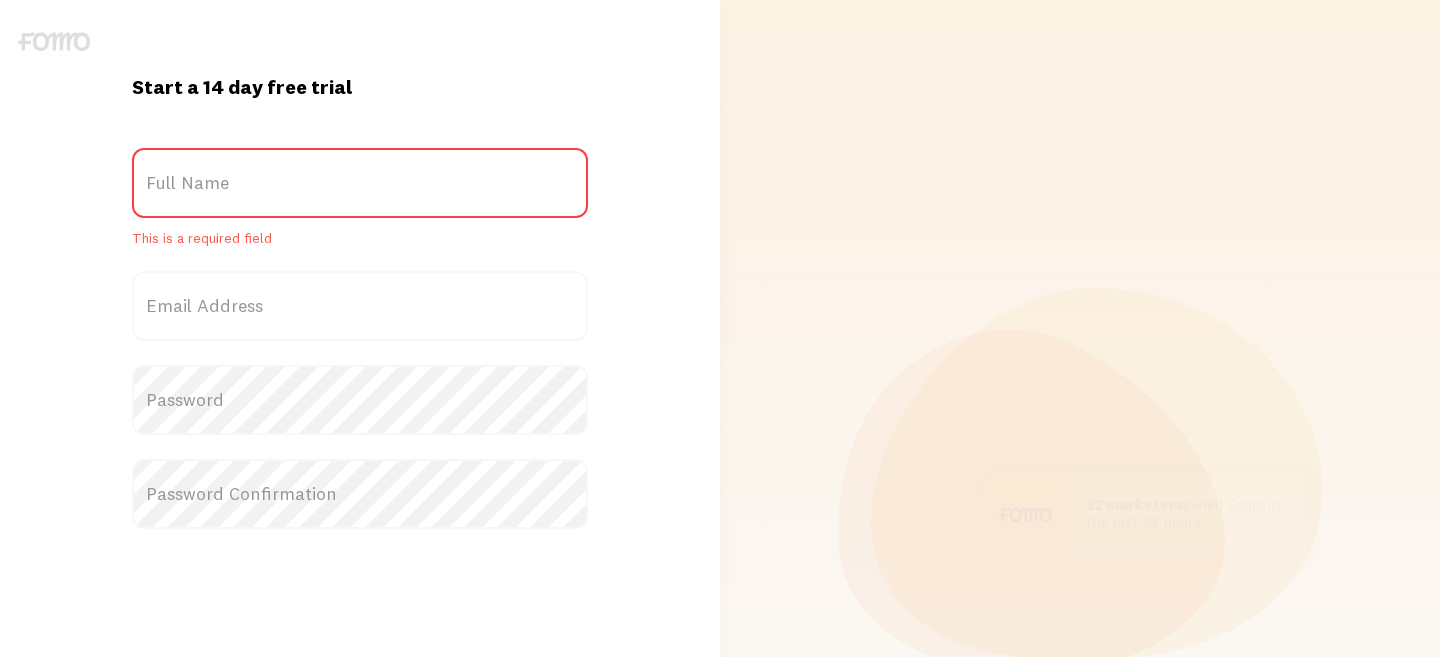 click on "Full Name" at bounding box center [360, 183] 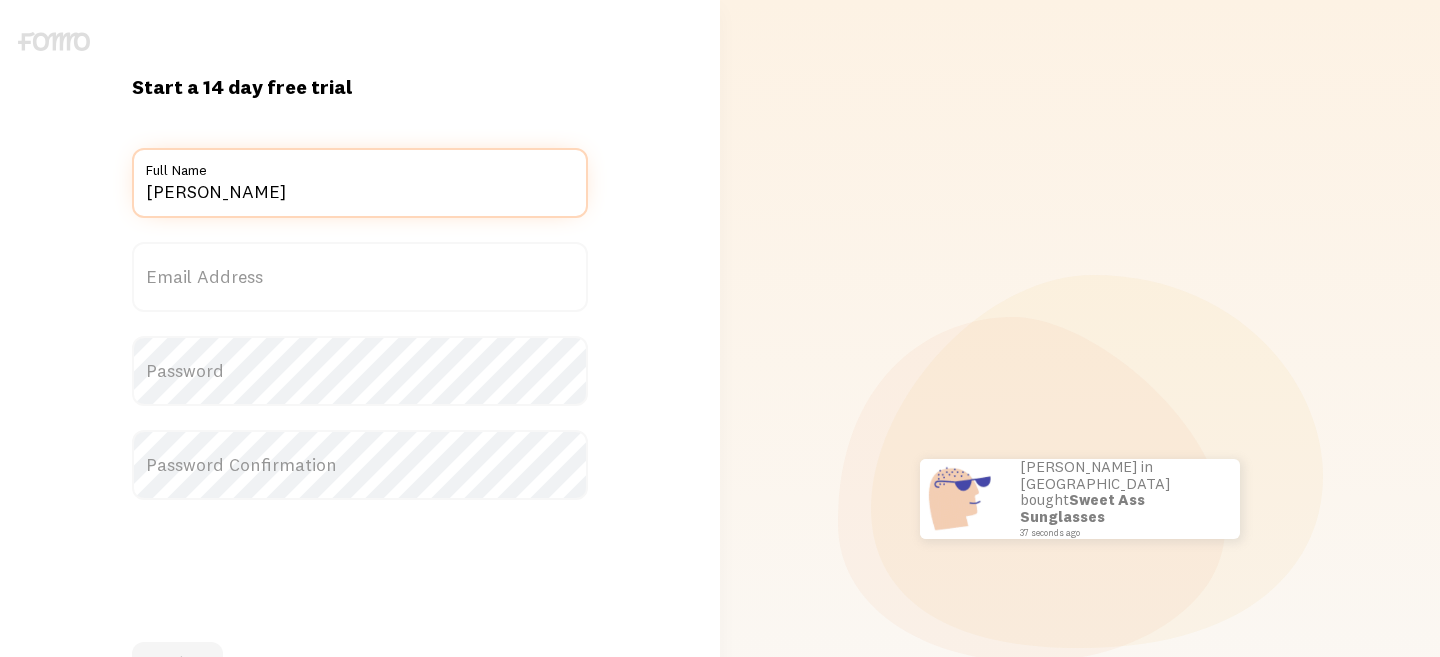 type on "Dalbir singh" 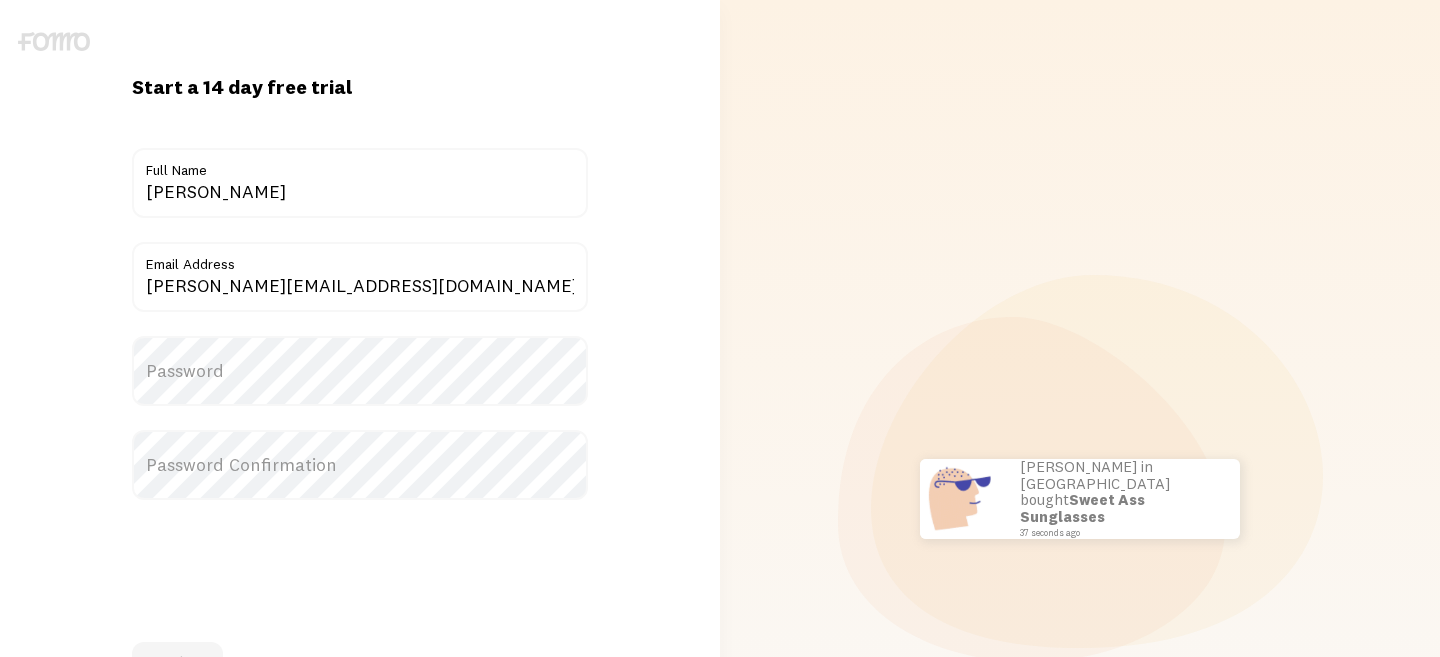 click on "Password" at bounding box center [360, 371] 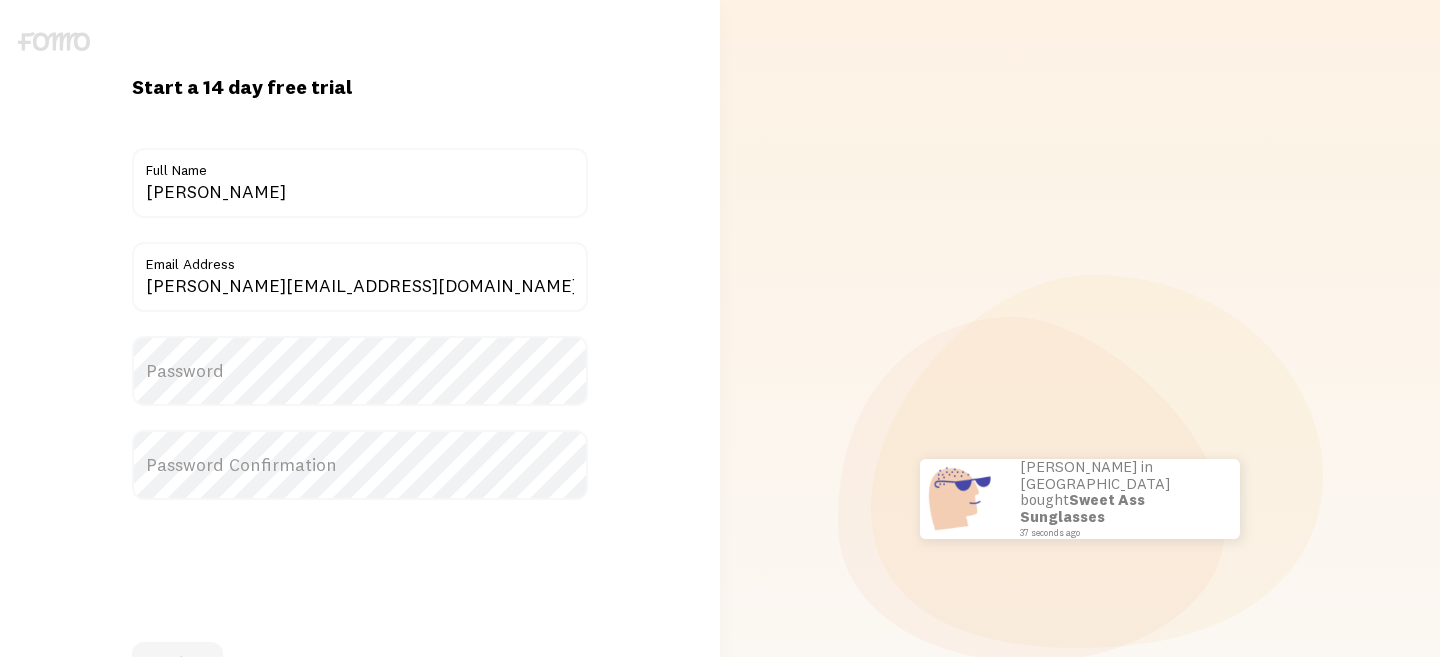 click on "Password" at bounding box center [360, 371] 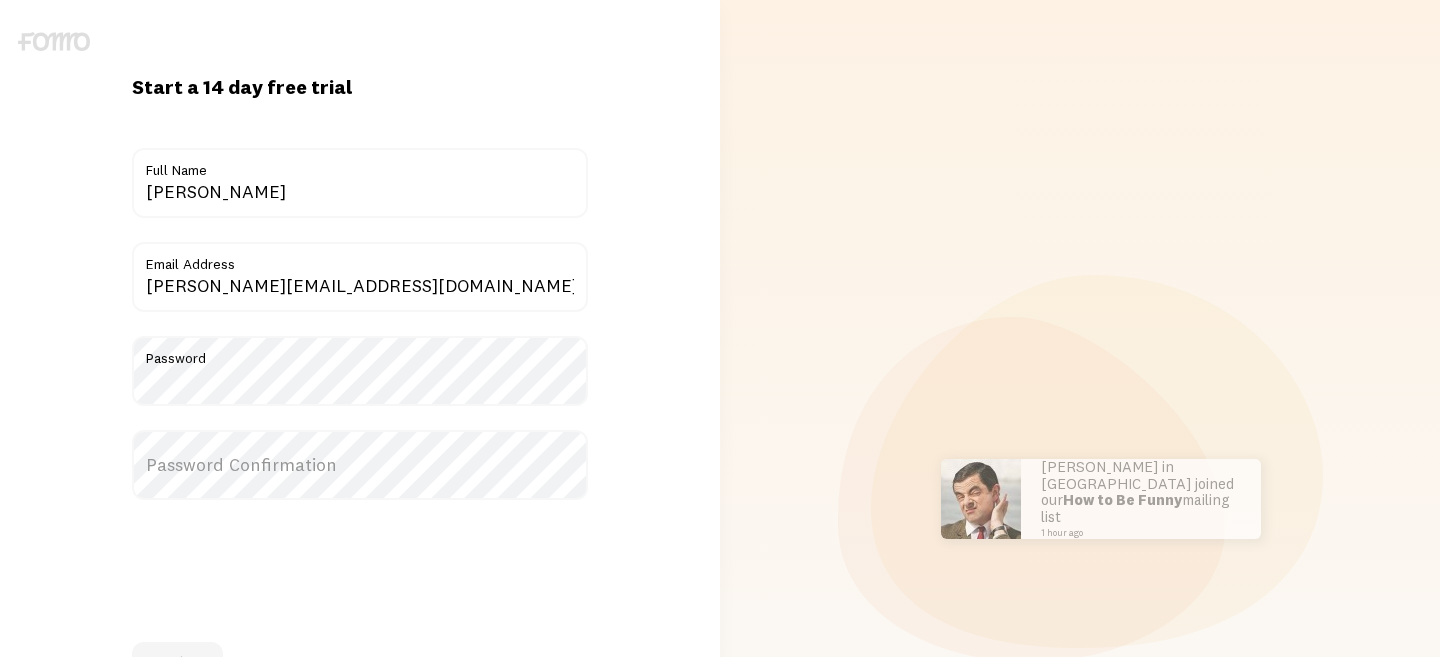 click on "Password Confirmation" at bounding box center (360, 465) 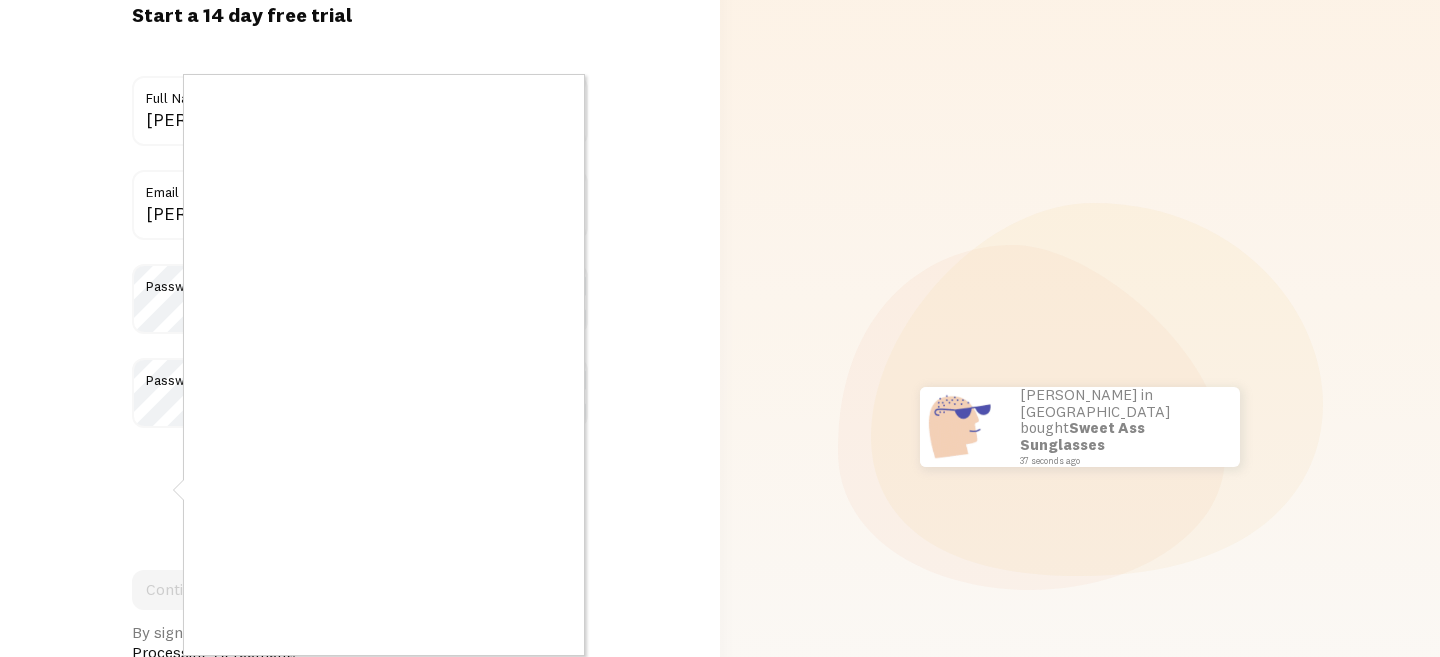scroll, scrollTop: 79, scrollLeft: 0, axis: vertical 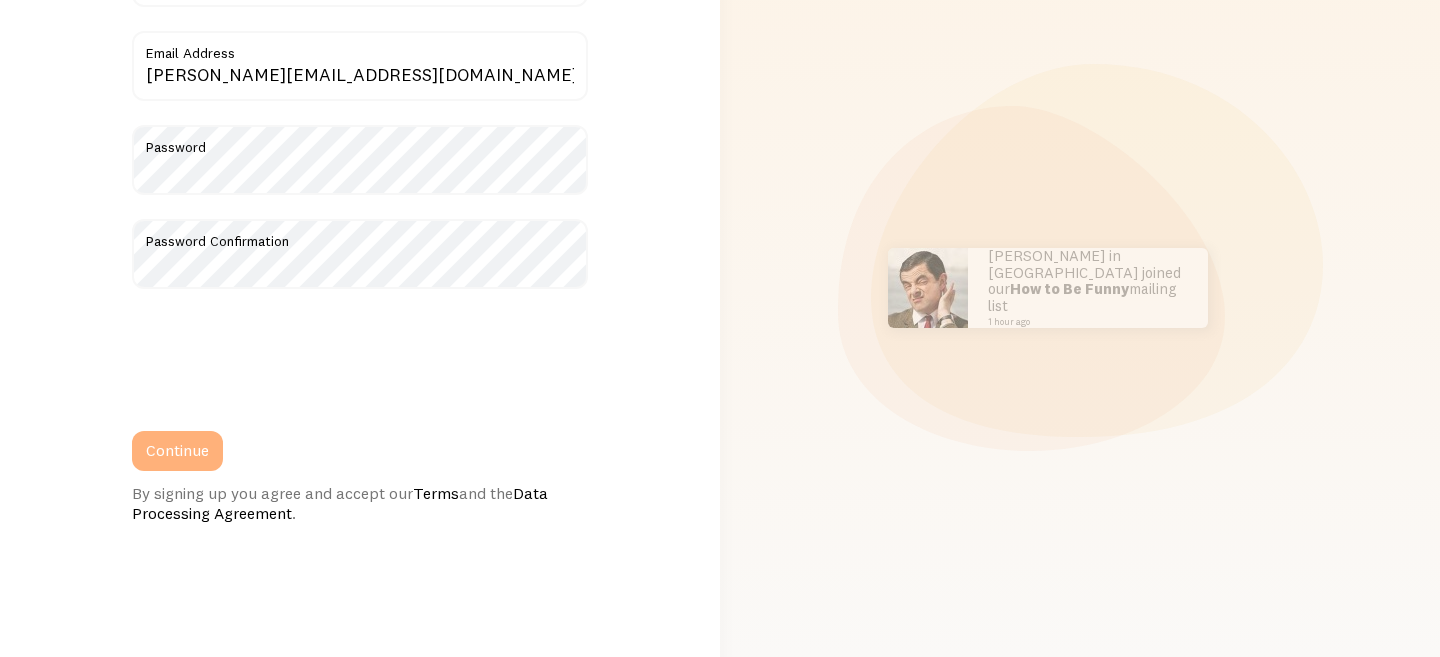 click on "Continue" at bounding box center (177, 451) 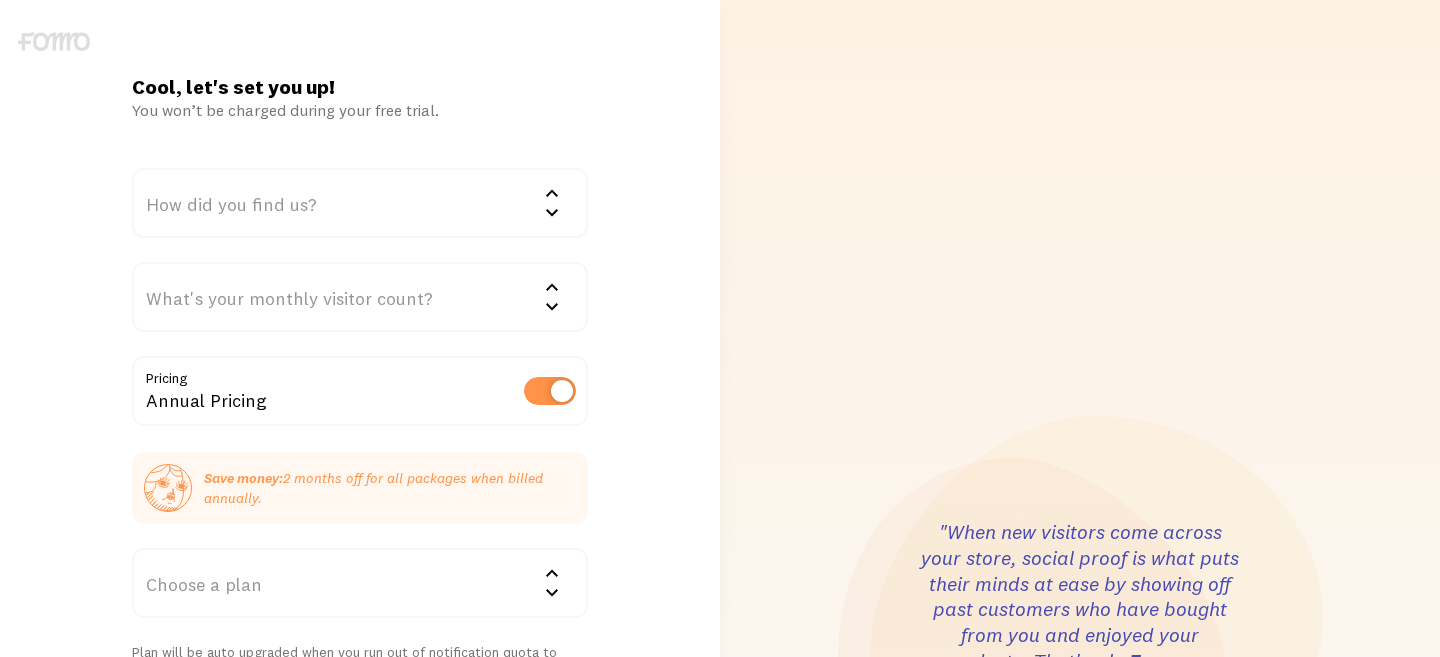 scroll, scrollTop: 0, scrollLeft: 0, axis: both 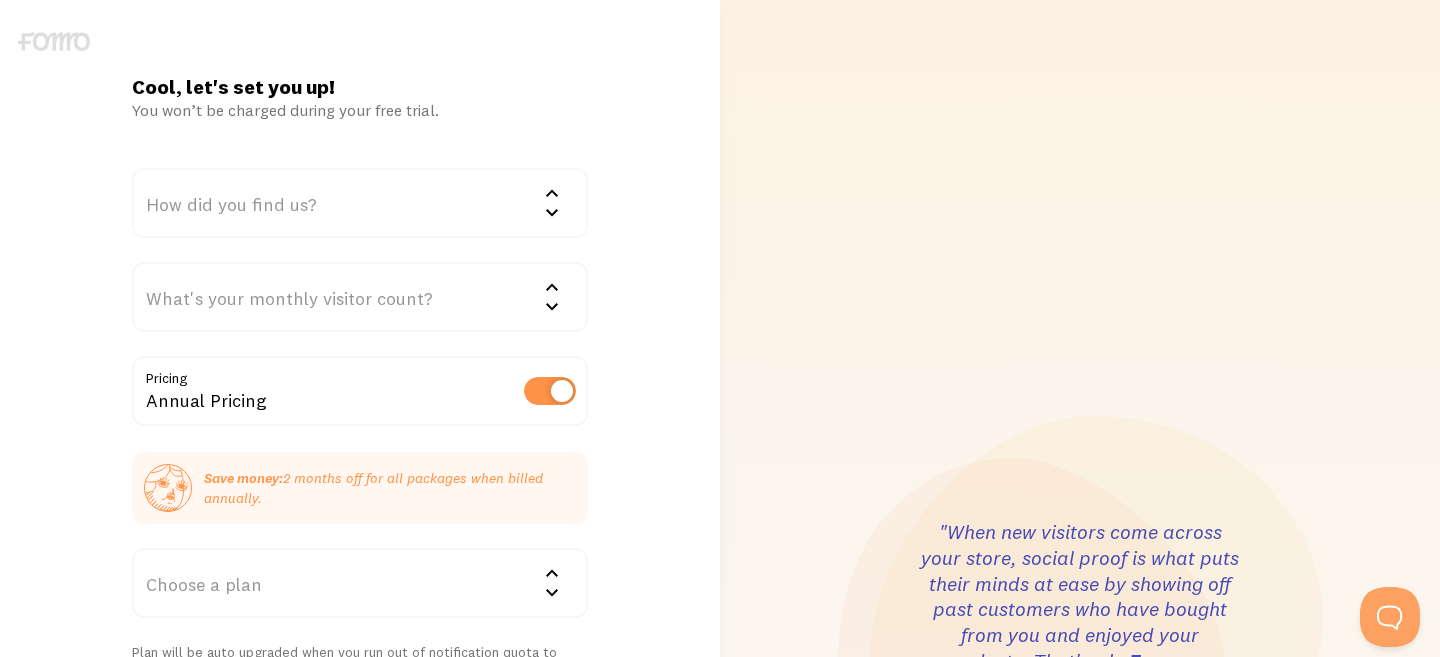 click on "How did you find us?" at bounding box center [360, 203] 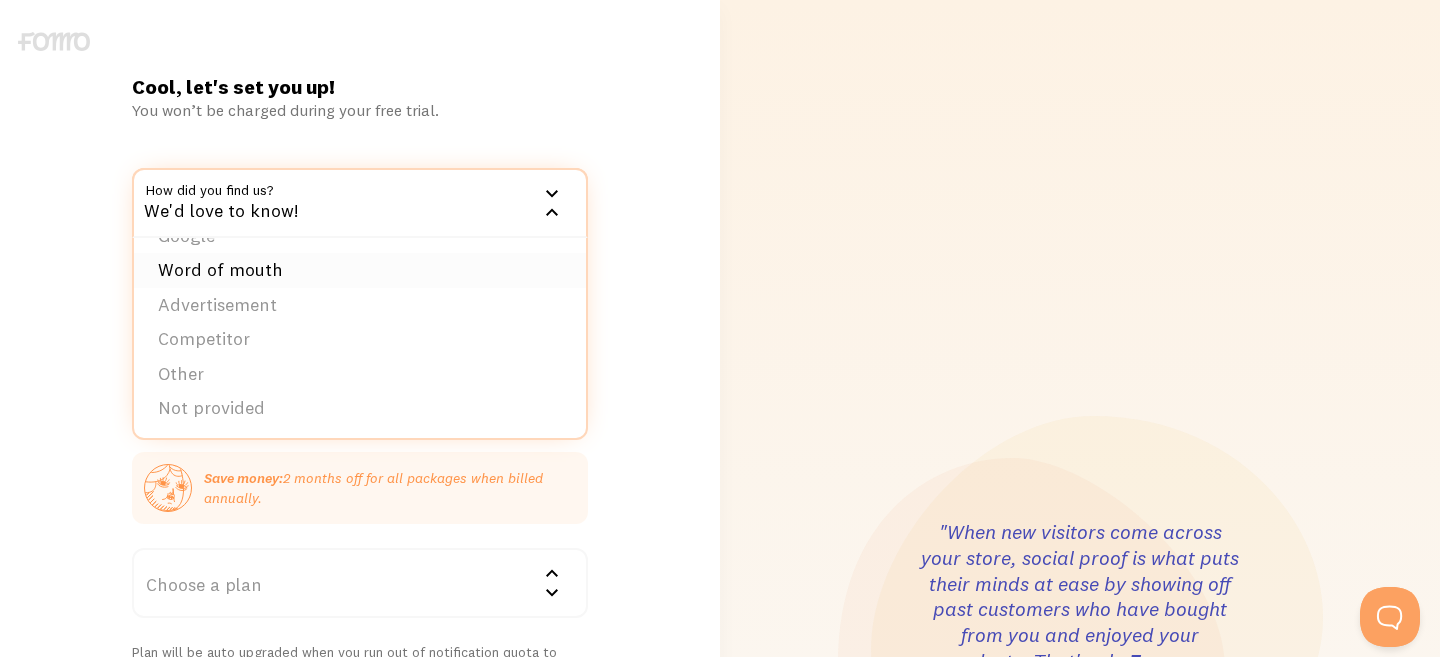 scroll, scrollTop: 0, scrollLeft: 0, axis: both 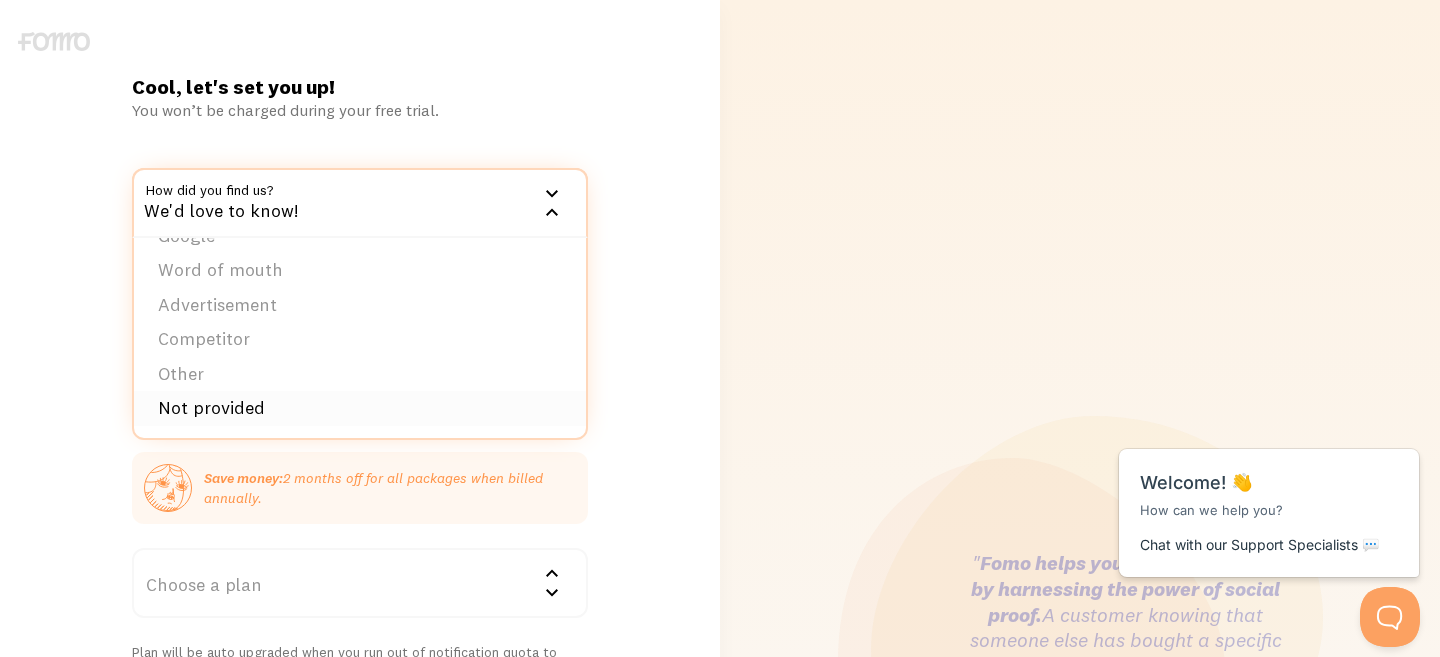 click on "Not provided" at bounding box center [360, 408] 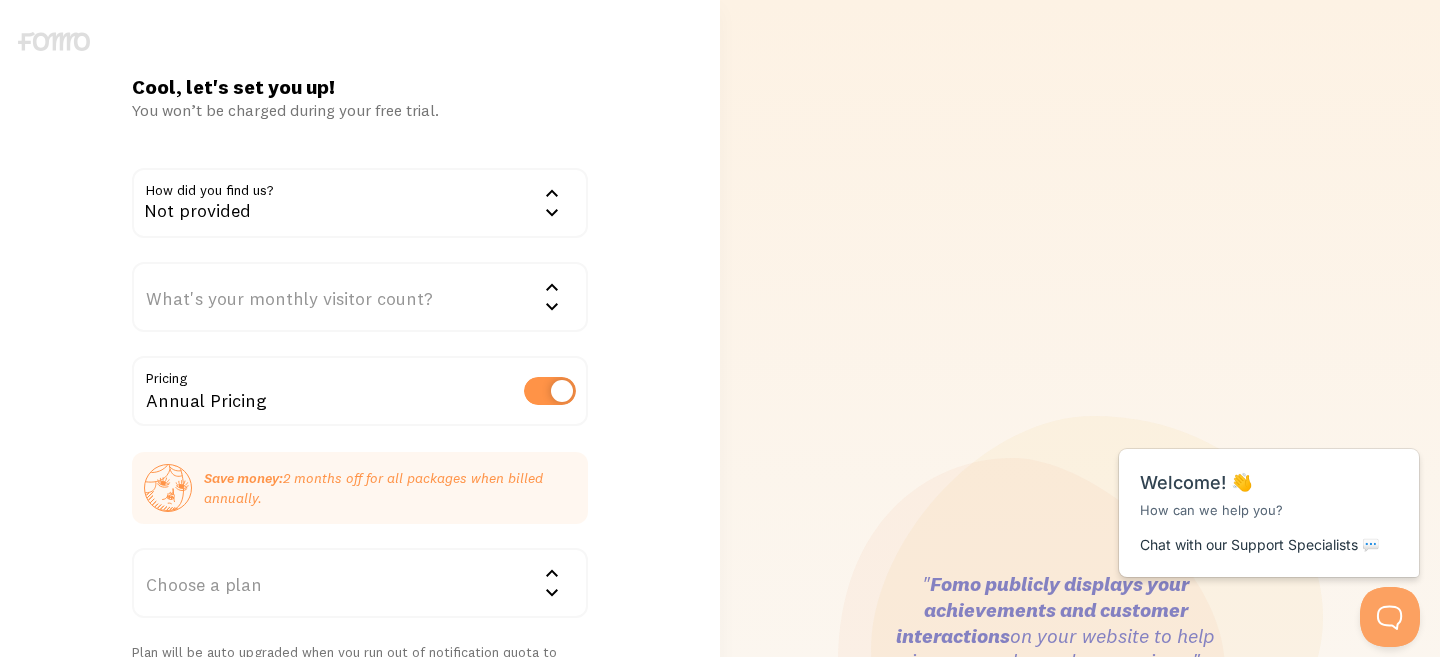 click on "What's your monthly visitor count?" at bounding box center [360, 297] 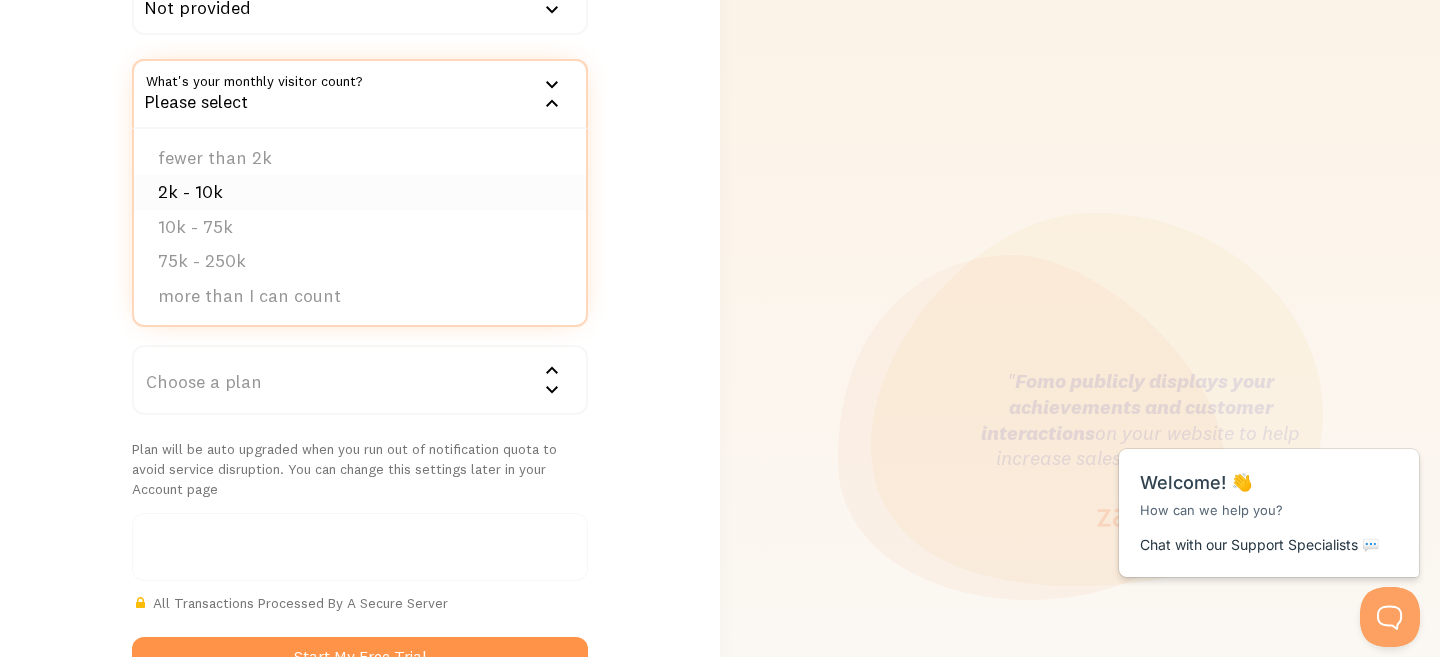 scroll, scrollTop: 168, scrollLeft: 0, axis: vertical 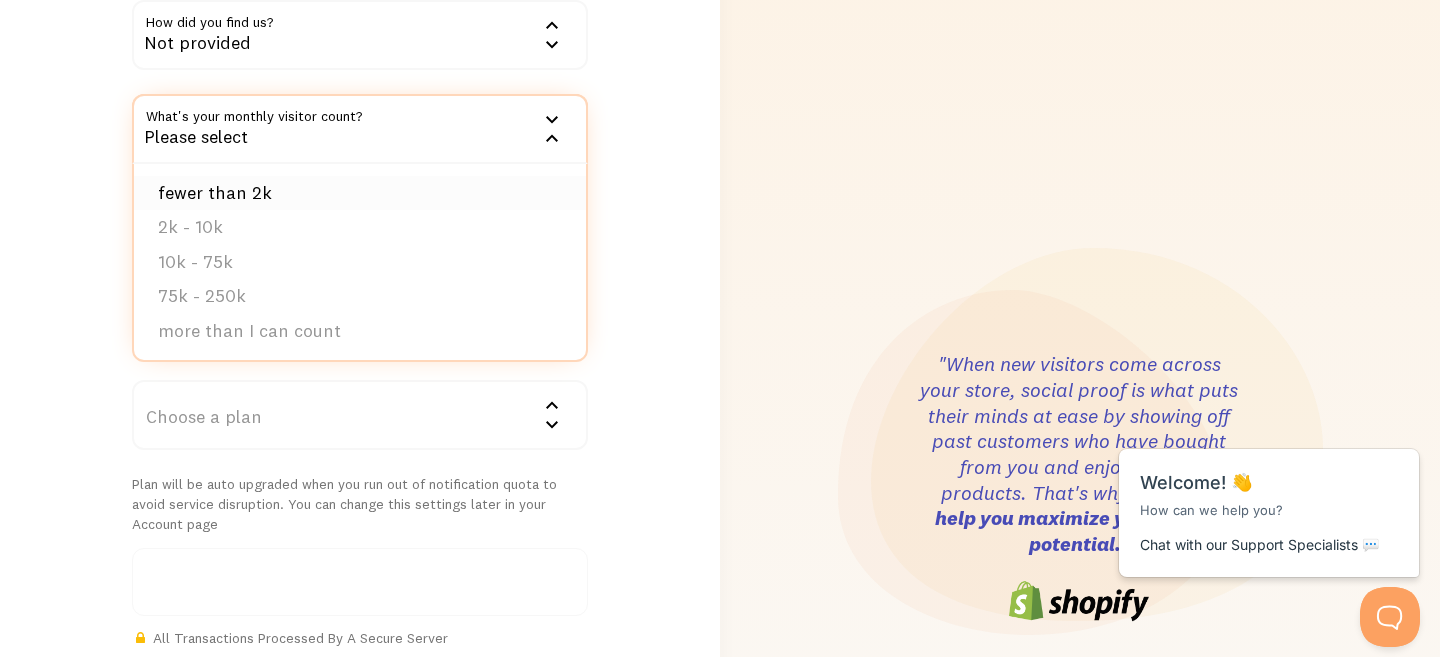 click on "fewer than 2k" at bounding box center (360, 193) 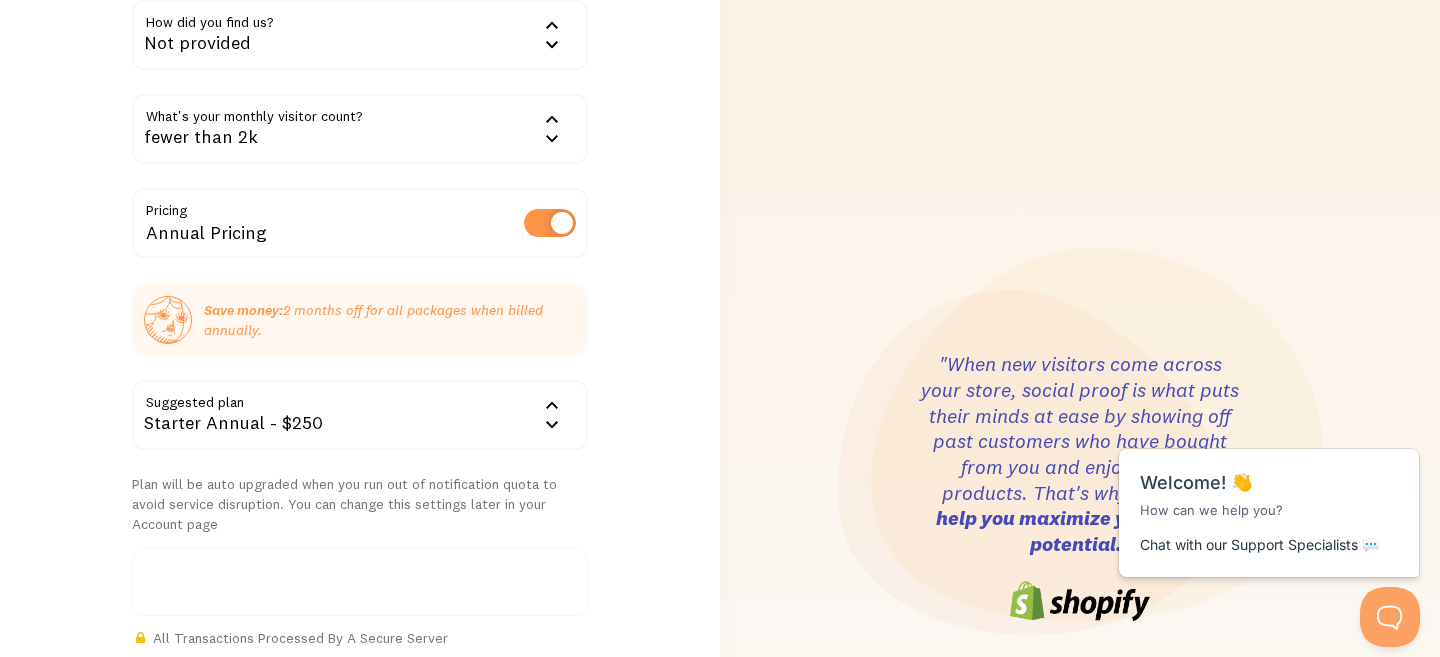 click at bounding box center [550, 223] 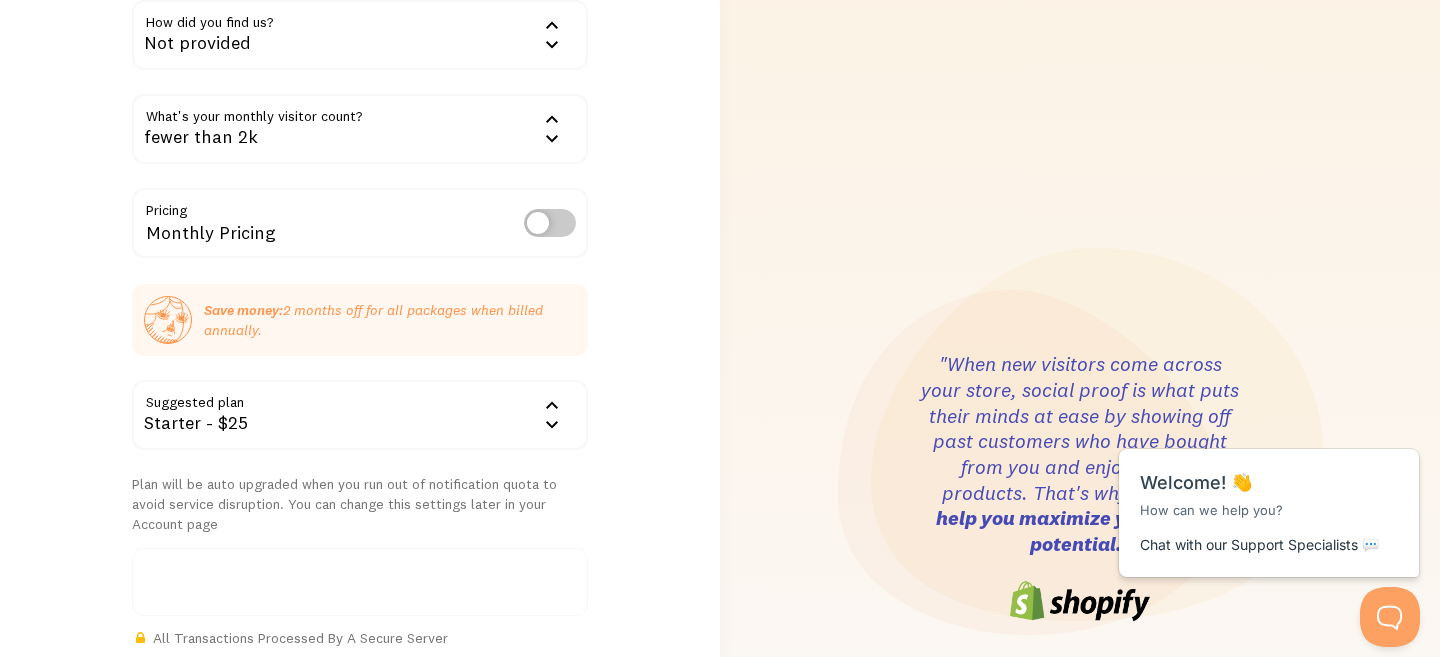 click at bounding box center [550, 223] 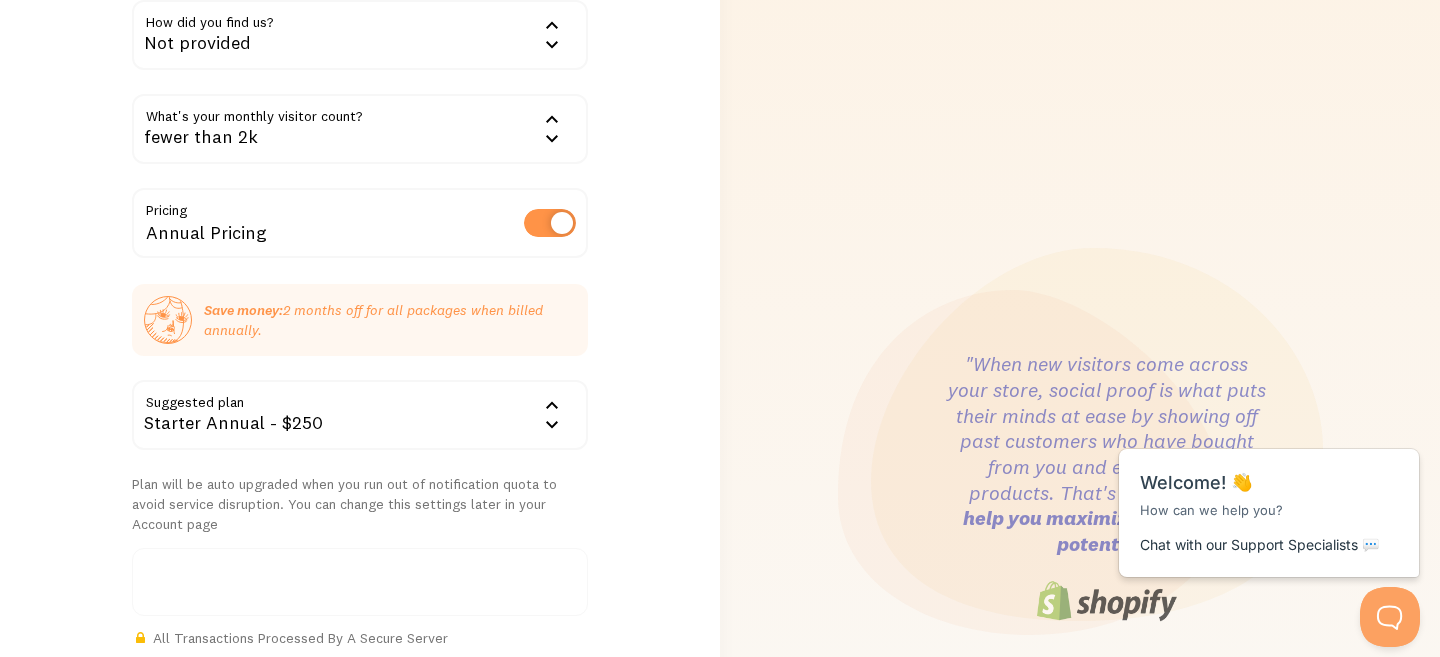 click at bounding box center [550, 223] 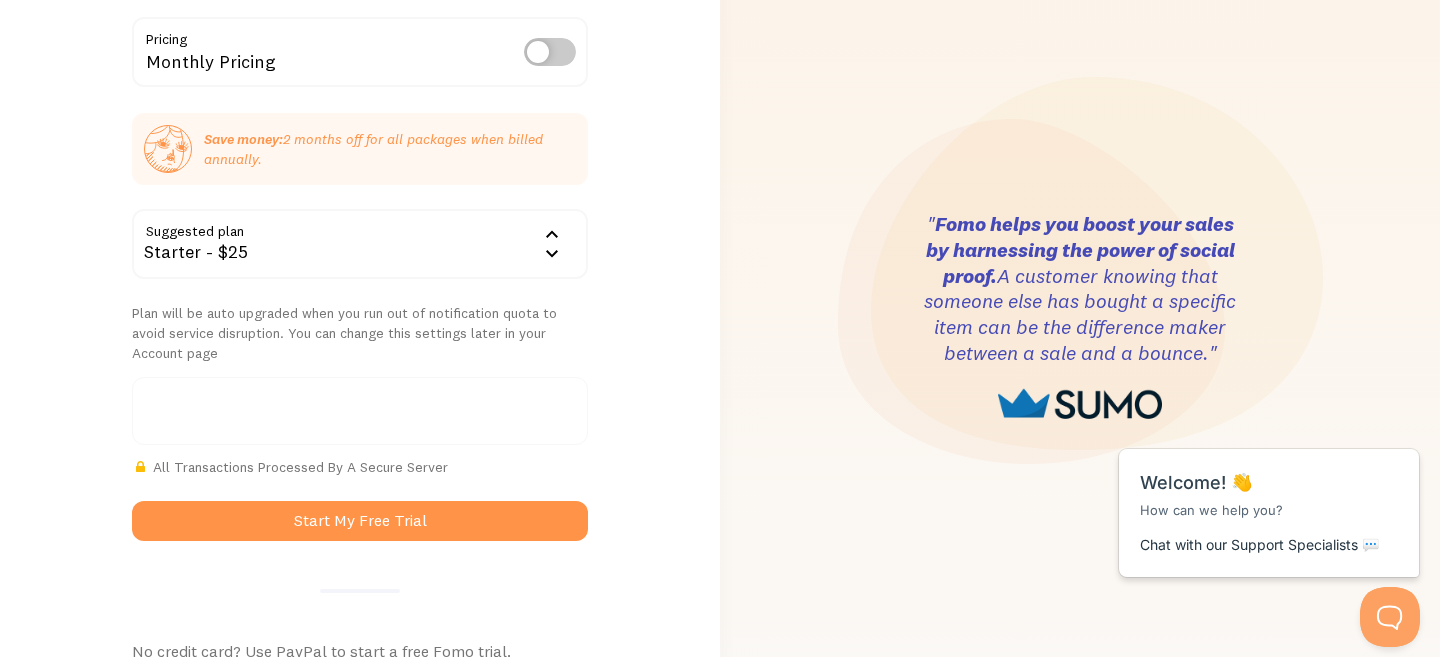 scroll, scrollTop: 0, scrollLeft: 0, axis: both 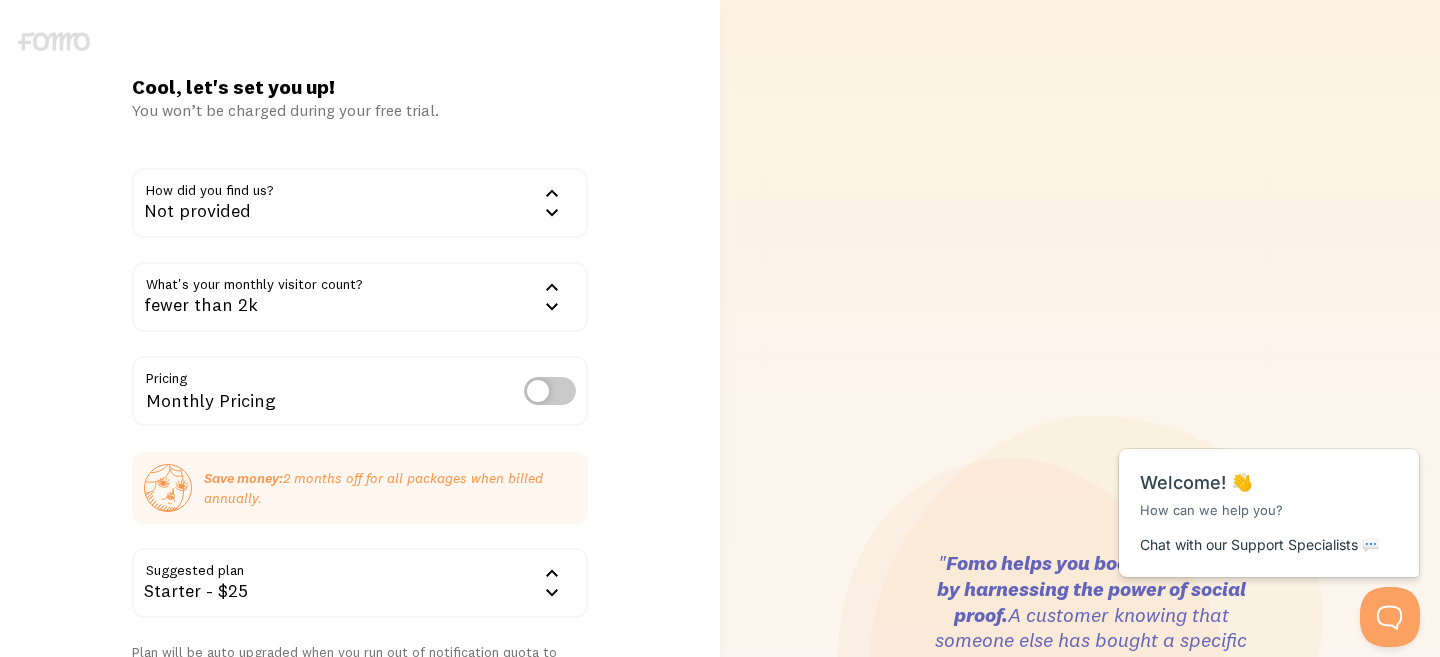 click at bounding box center [550, 391] 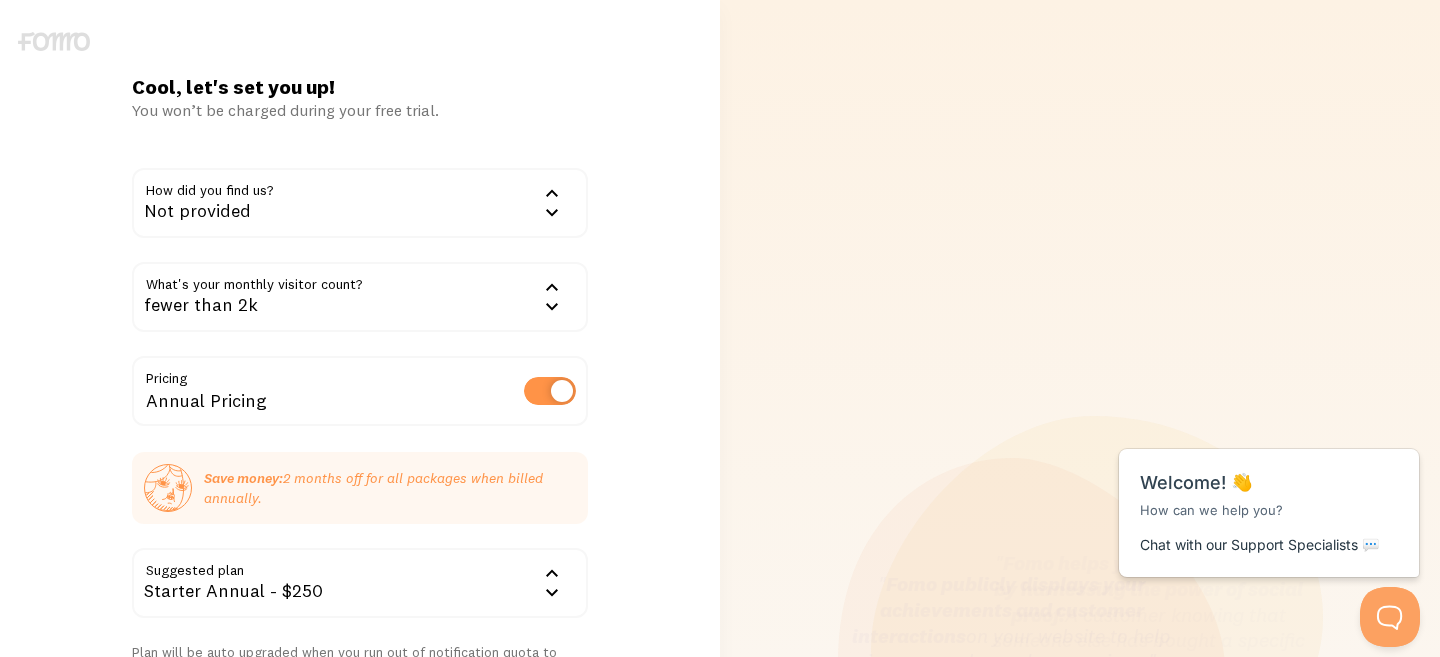 click at bounding box center [54, 41] 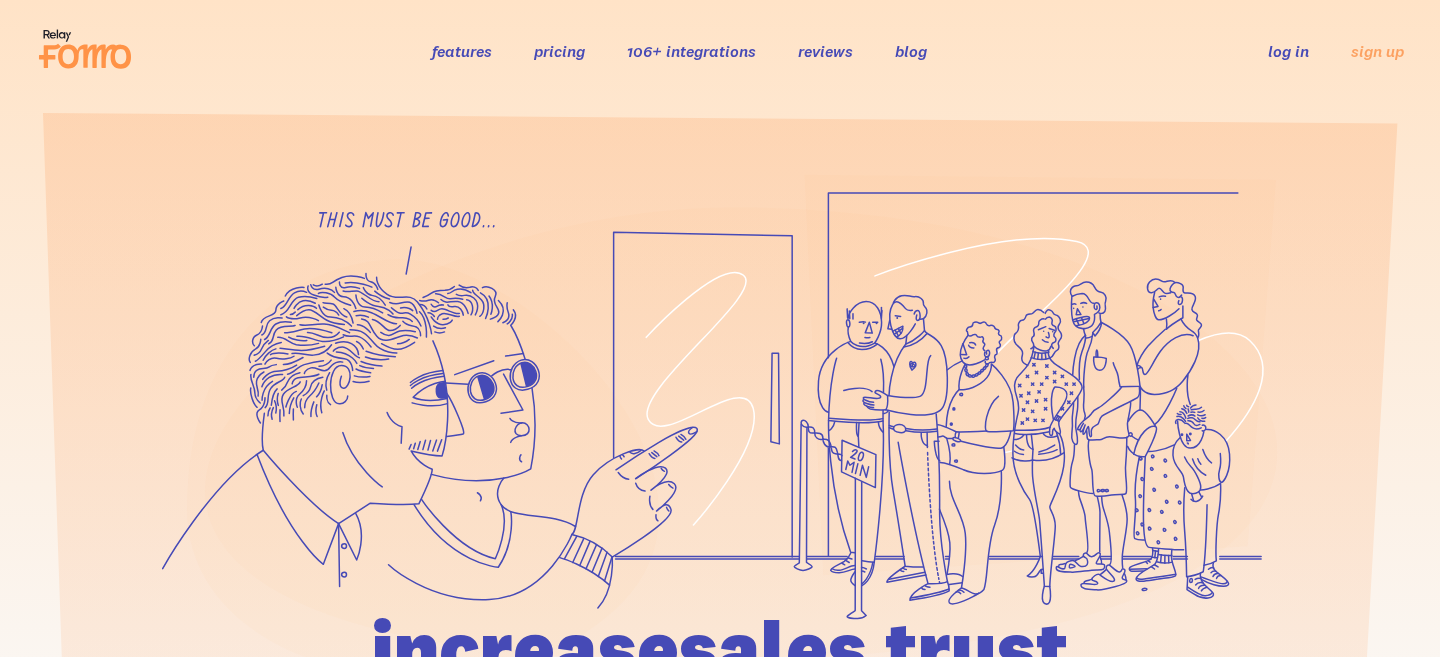 scroll, scrollTop: 0, scrollLeft: 0, axis: both 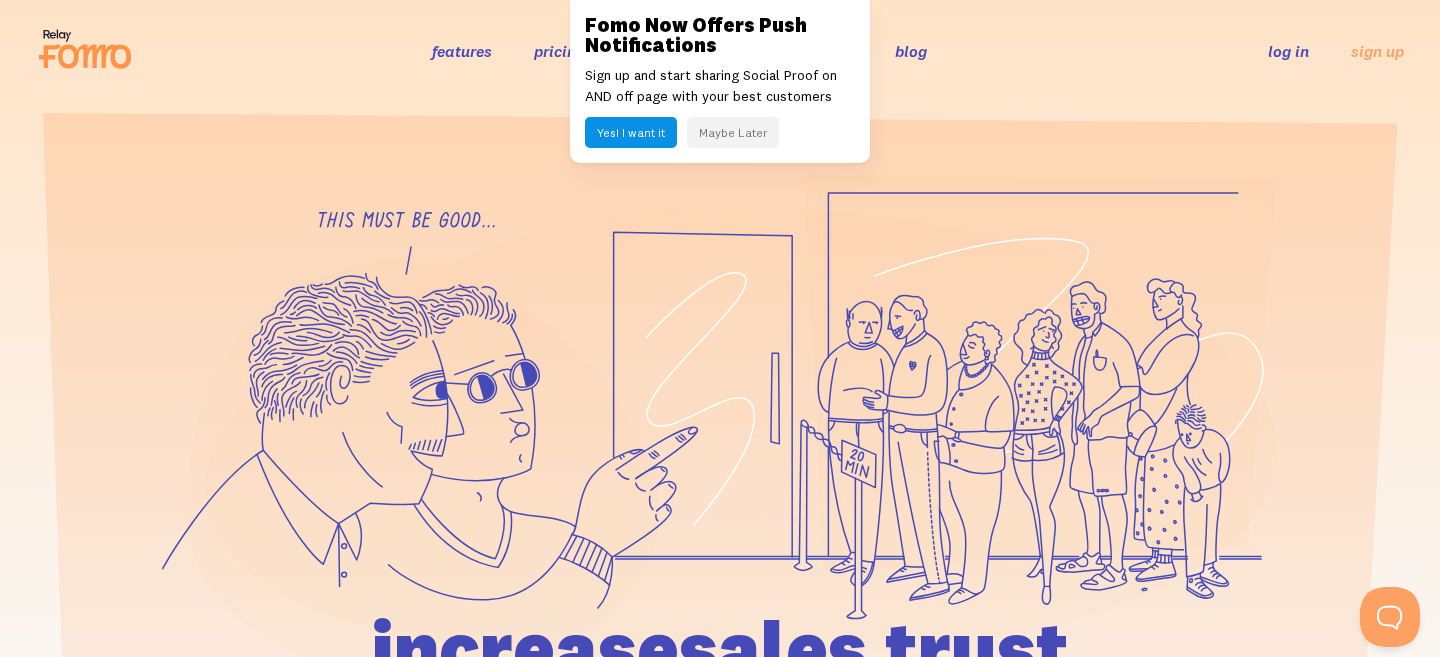 click on "Maybe Later" at bounding box center (733, 132) 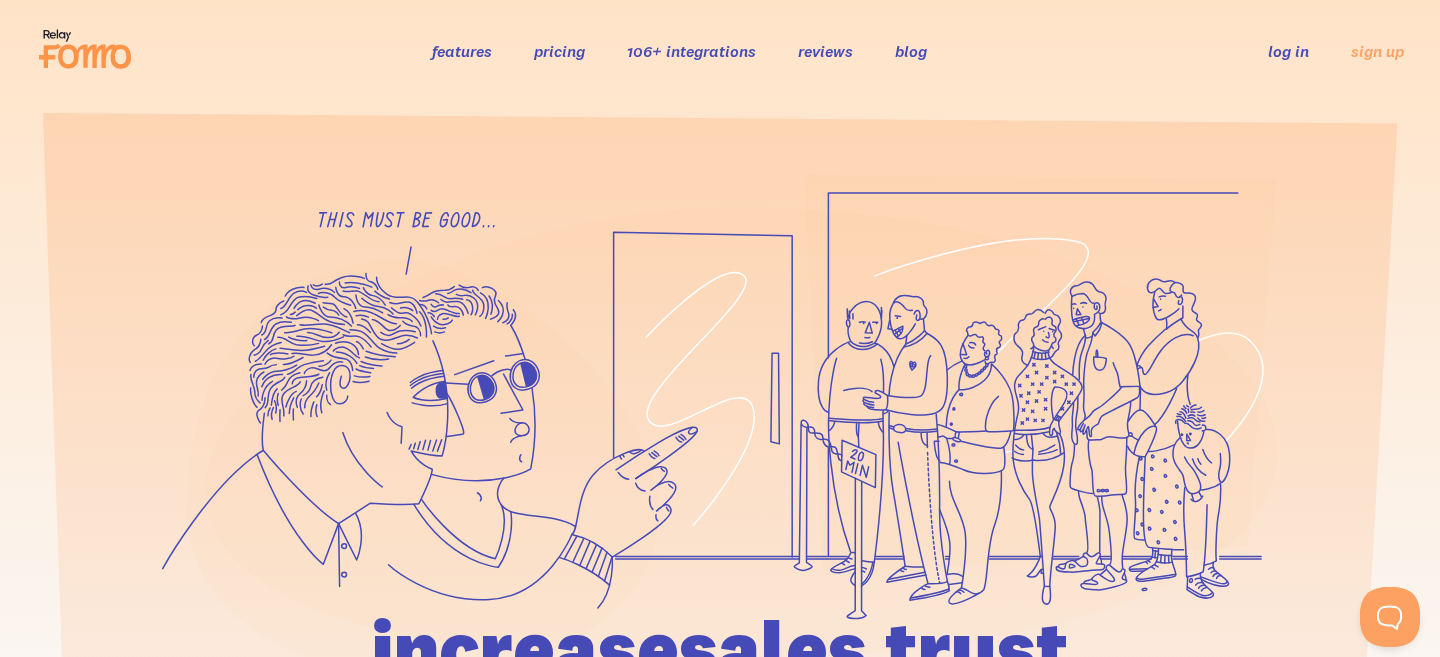 click on "reviews" at bounding box center (825, 51) 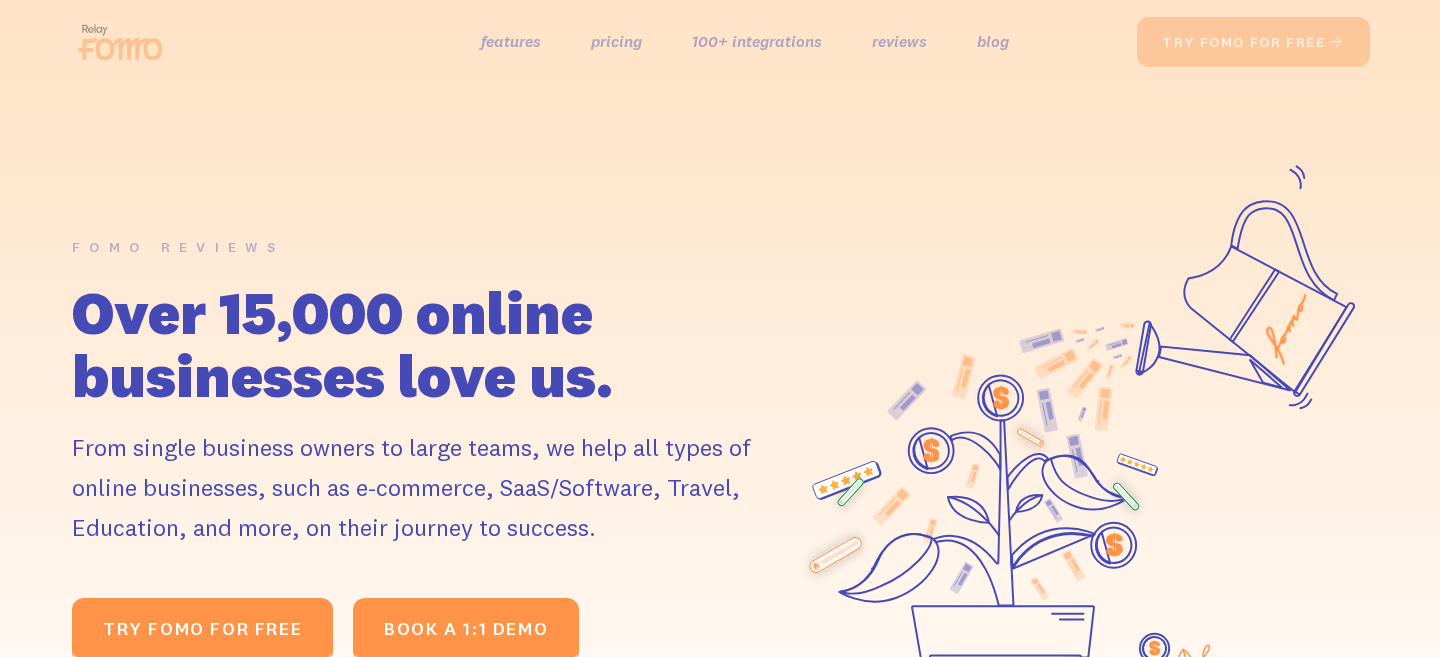 scroll, scrollTop: 0, scrollLeft: 0, axis: both 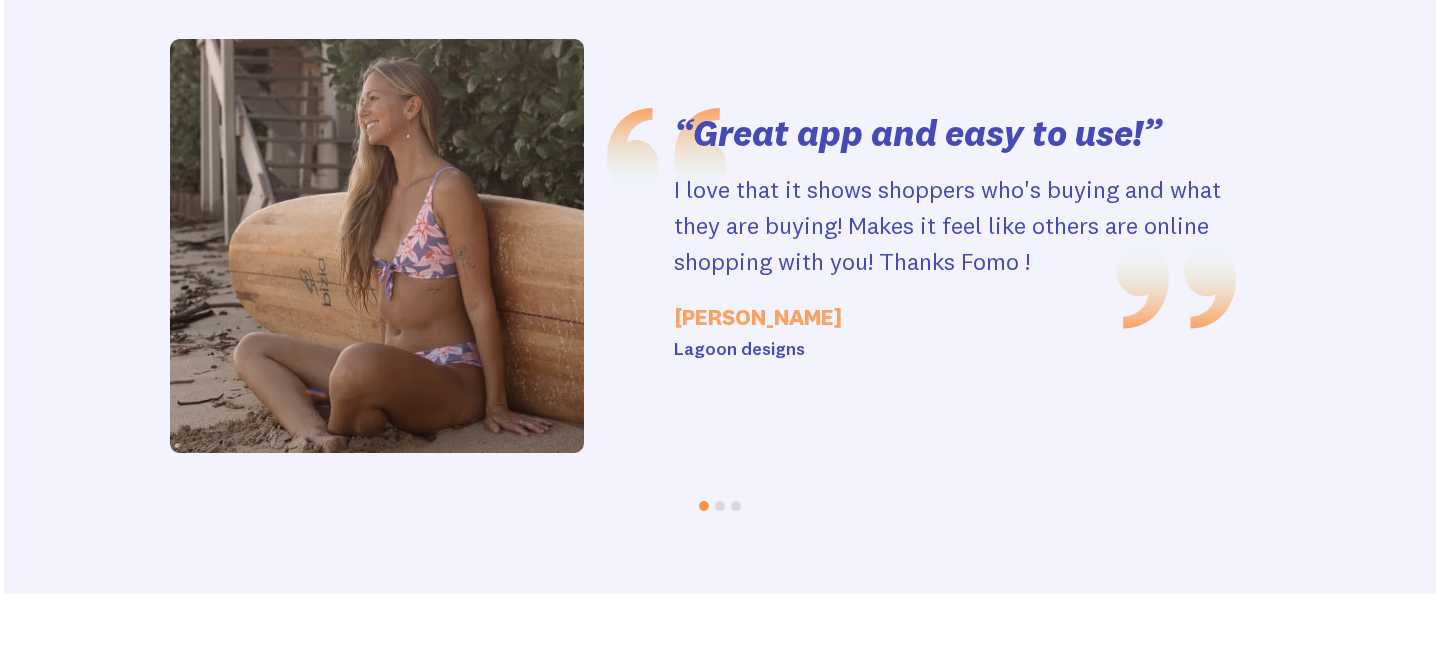 click at bounding box center (720, 506) 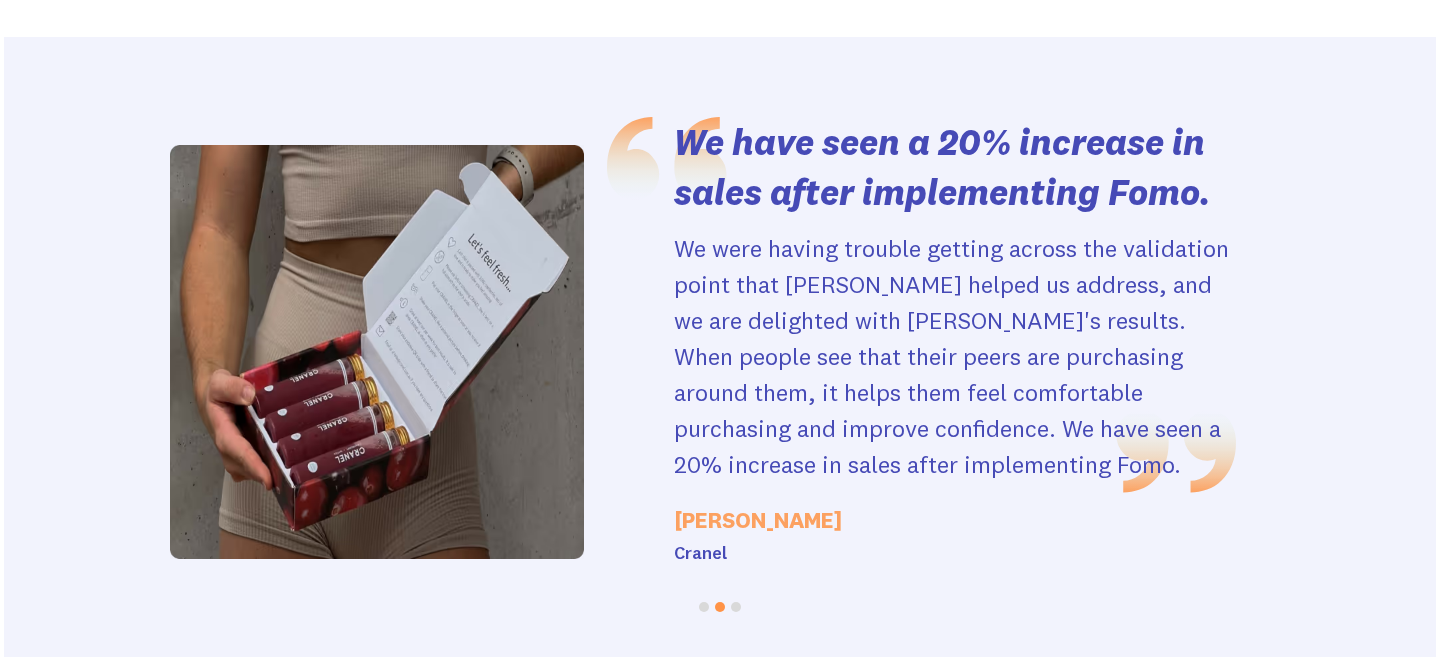 scroll, scrollTop: 4167, scrollLeft: 0, axis: vertical 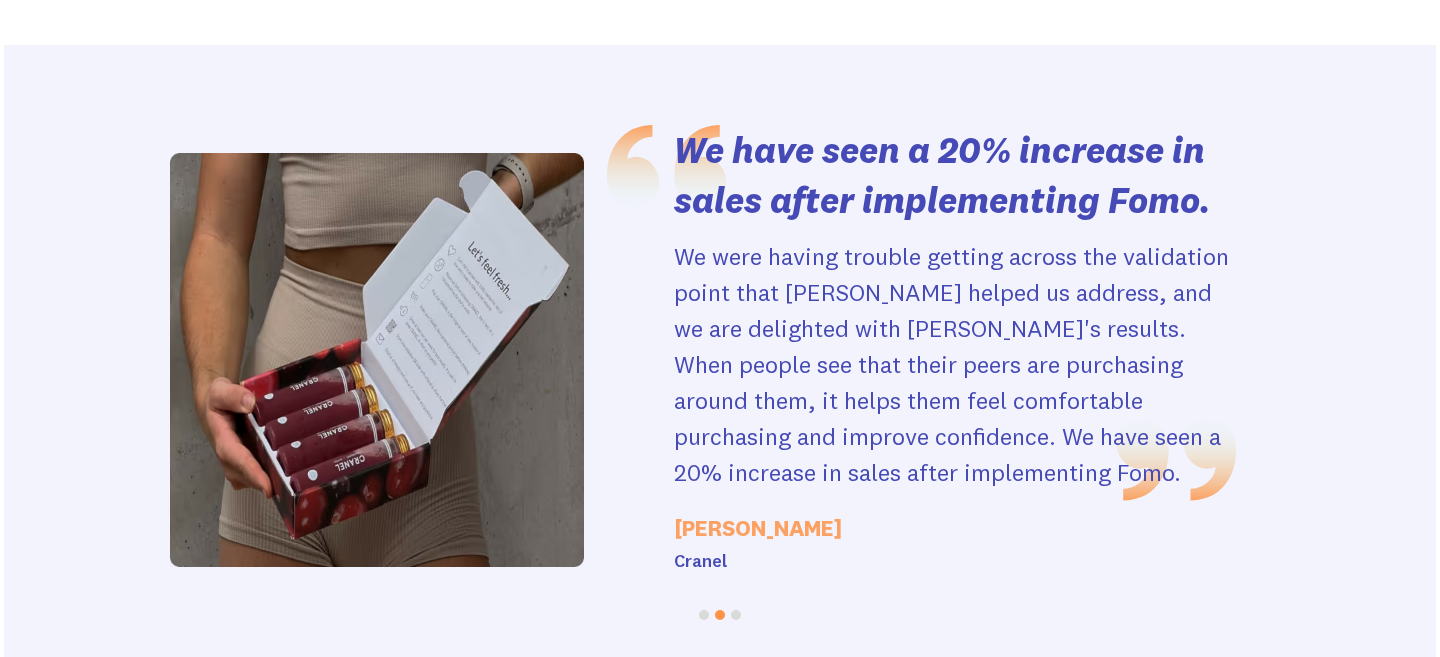 click at bounding box center (736, 615) 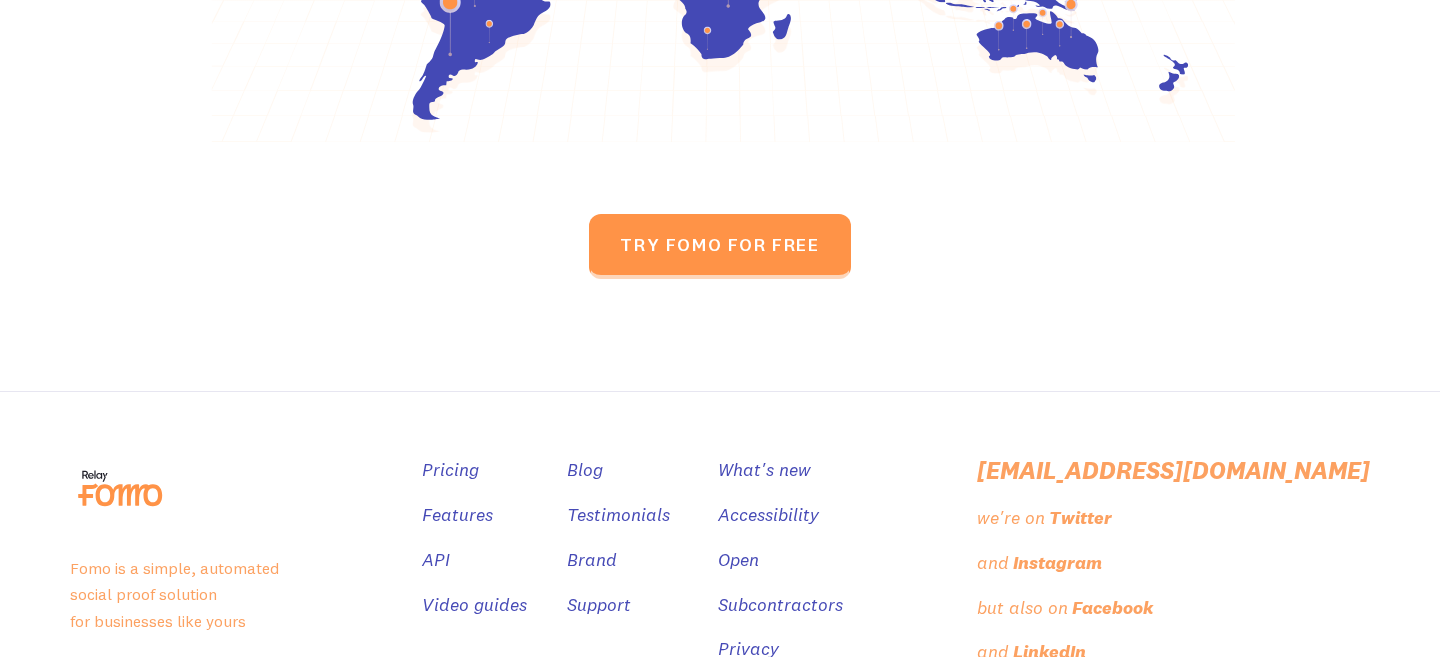 scroll, scrollTop: 9693, scrollLeft: 0, axis: vertical 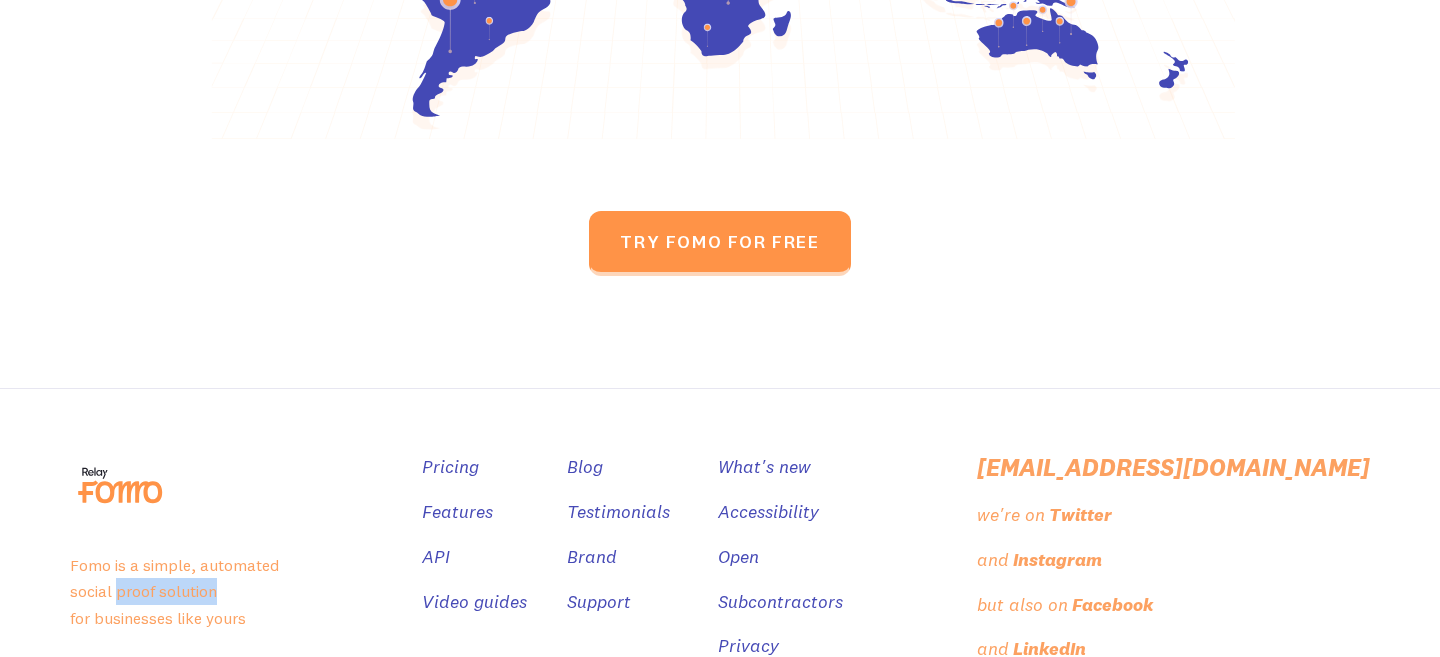 drag, startPoint x: 114, startPoint y: 387, endPoint x: 259, endPoint y: 388, distance: 145.00345 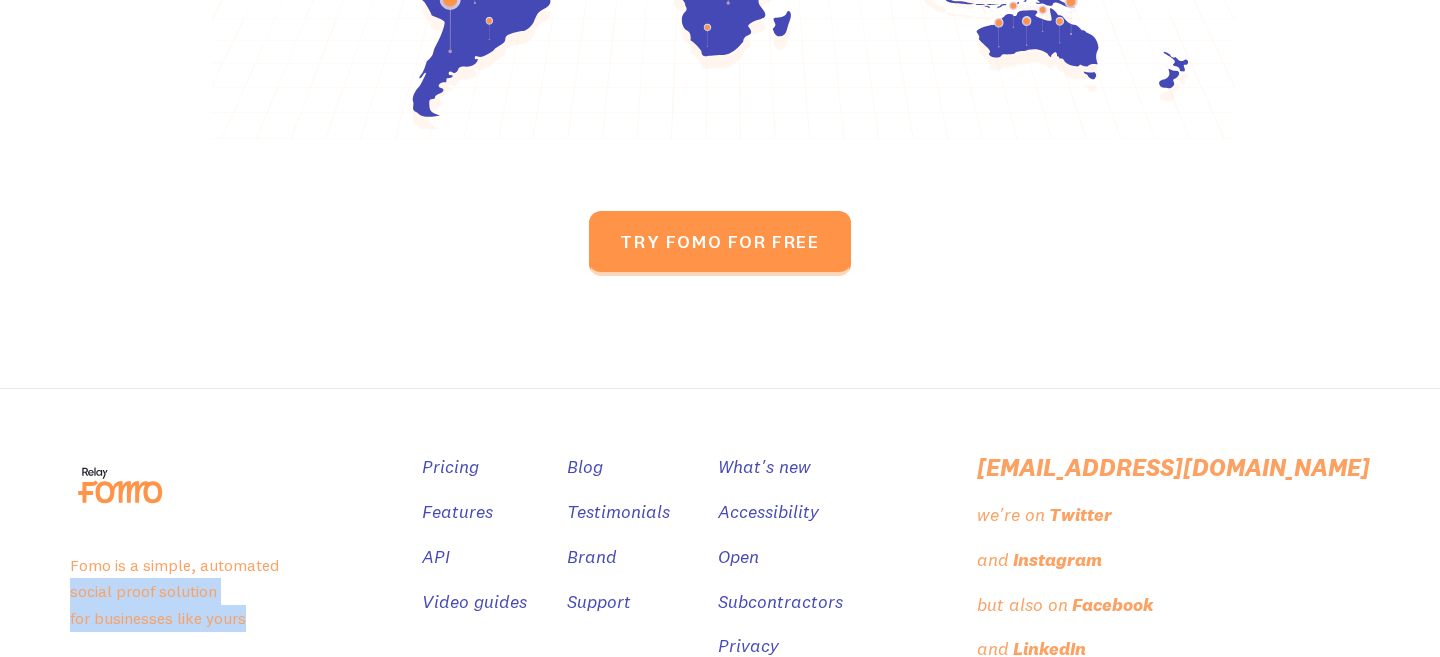 drag, startPoint x: 260, startPoint y: 424, endPoint x: 4, endPoint y: 396, distance: 257.5267 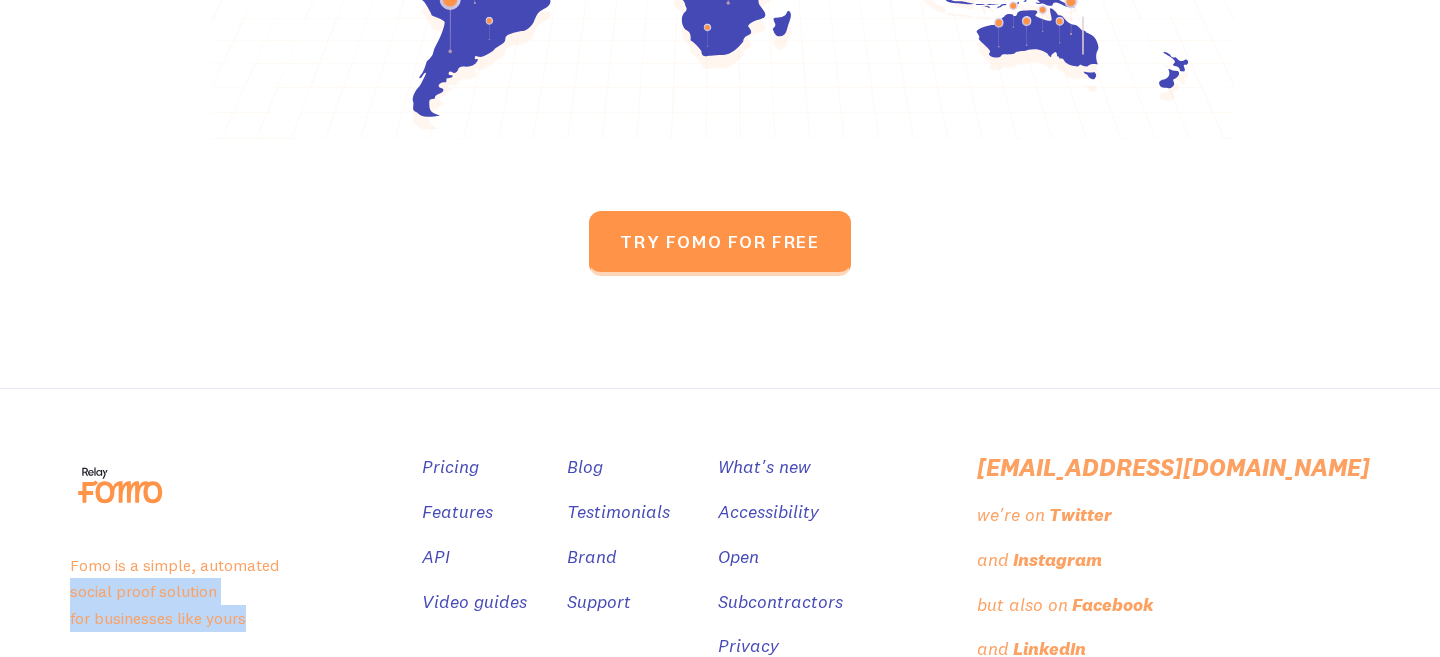 click on "Fomo is a simple, automated social proof solution for businesses like yours" at bounding box center [226, 592] 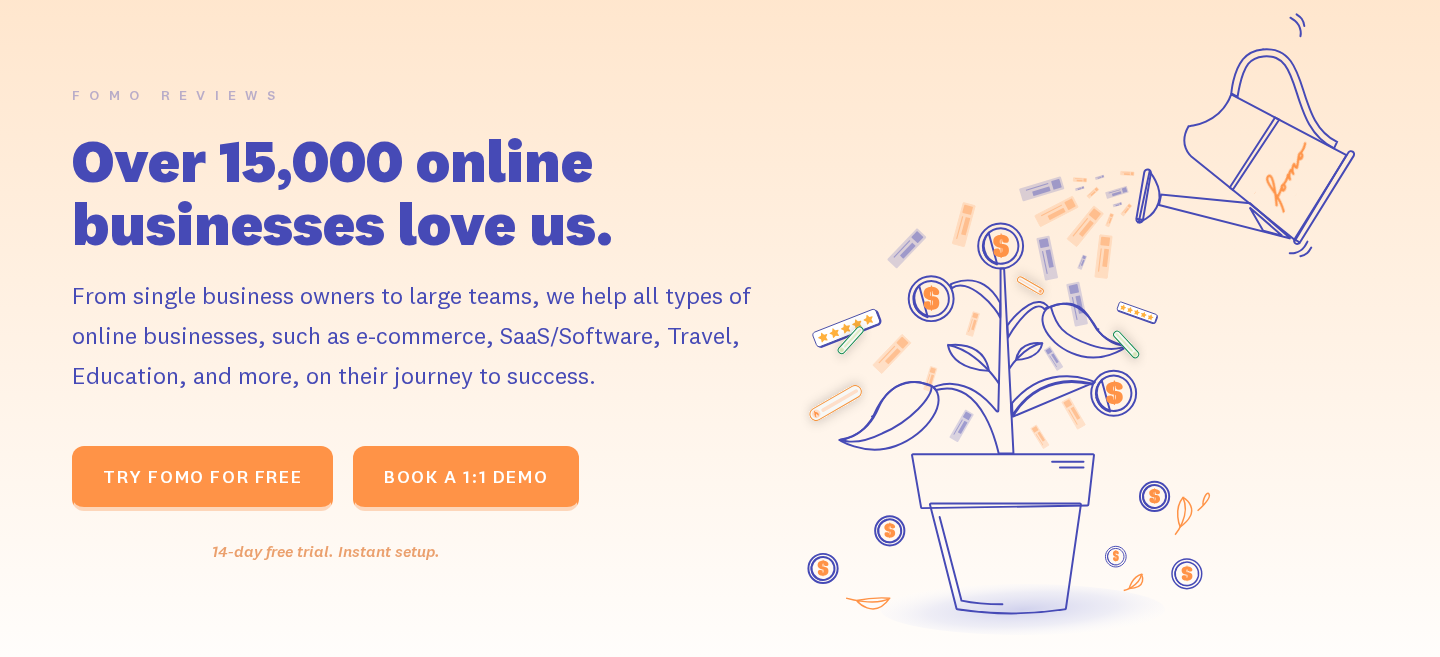 scroll, scrollTop: 0, scrollLeft: 0, axis: both 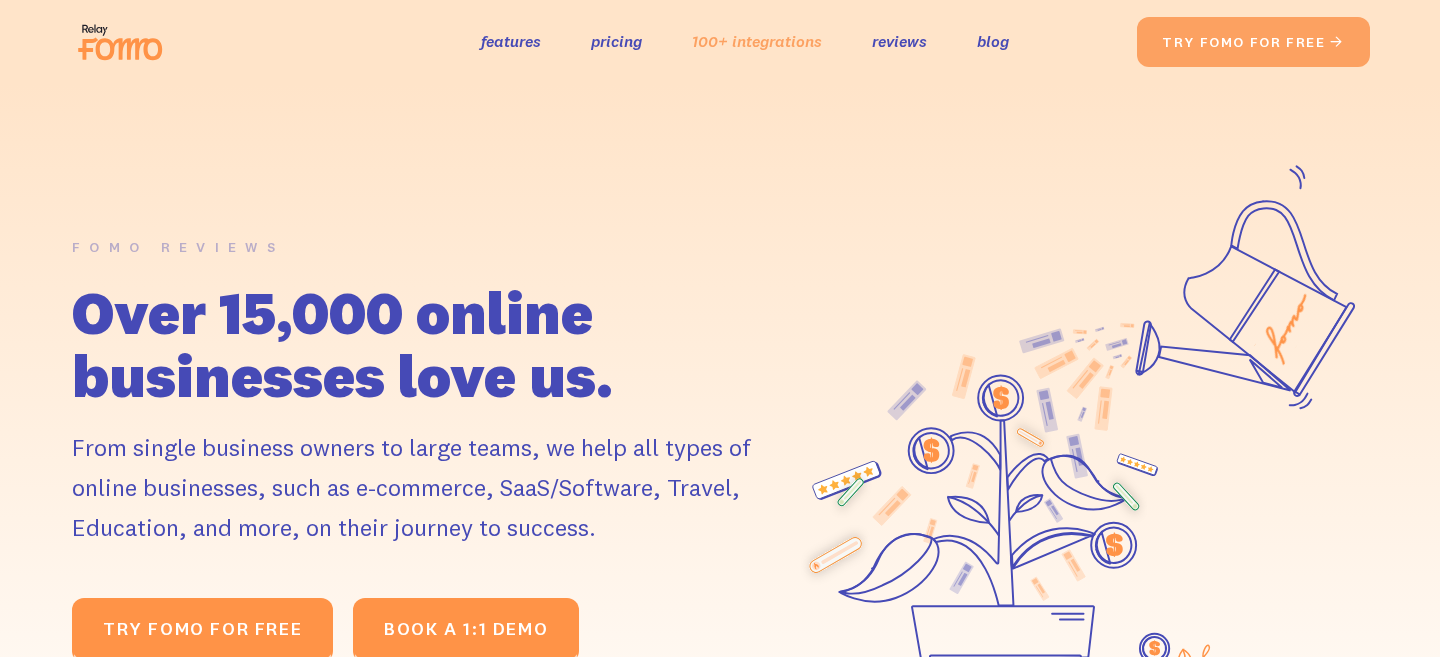 click on "100+ integrations" at bounding box center (757, 41) 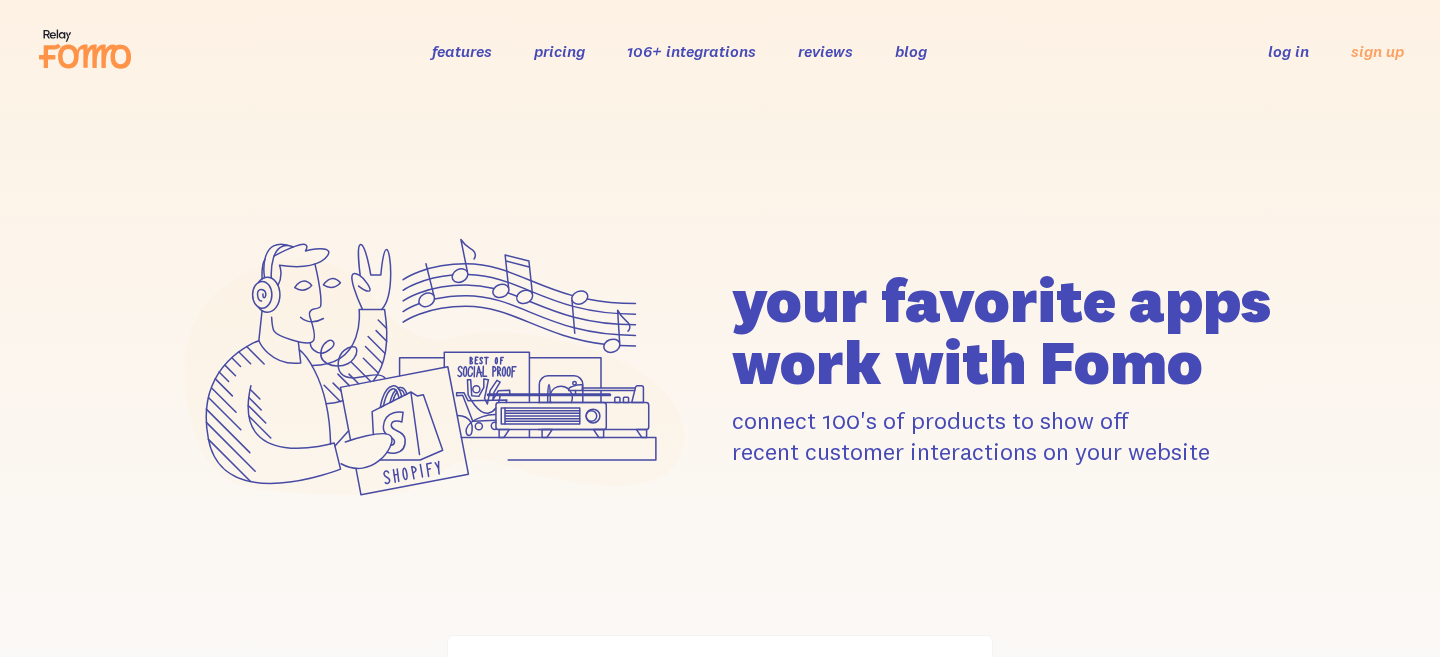 scroll, scrollTop: 0, scrollLeft: 0, axis: both 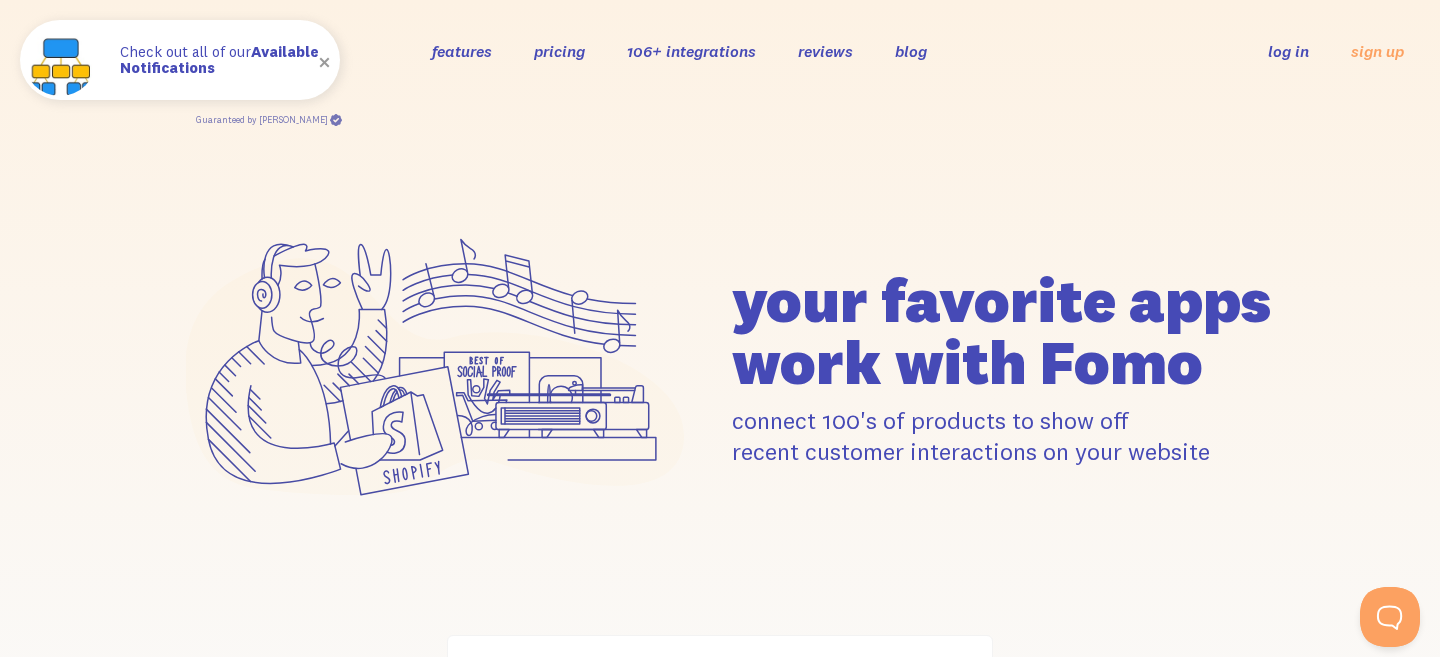 click on "Check out all of our  Available Notifications" at bounding box center (220, 60) 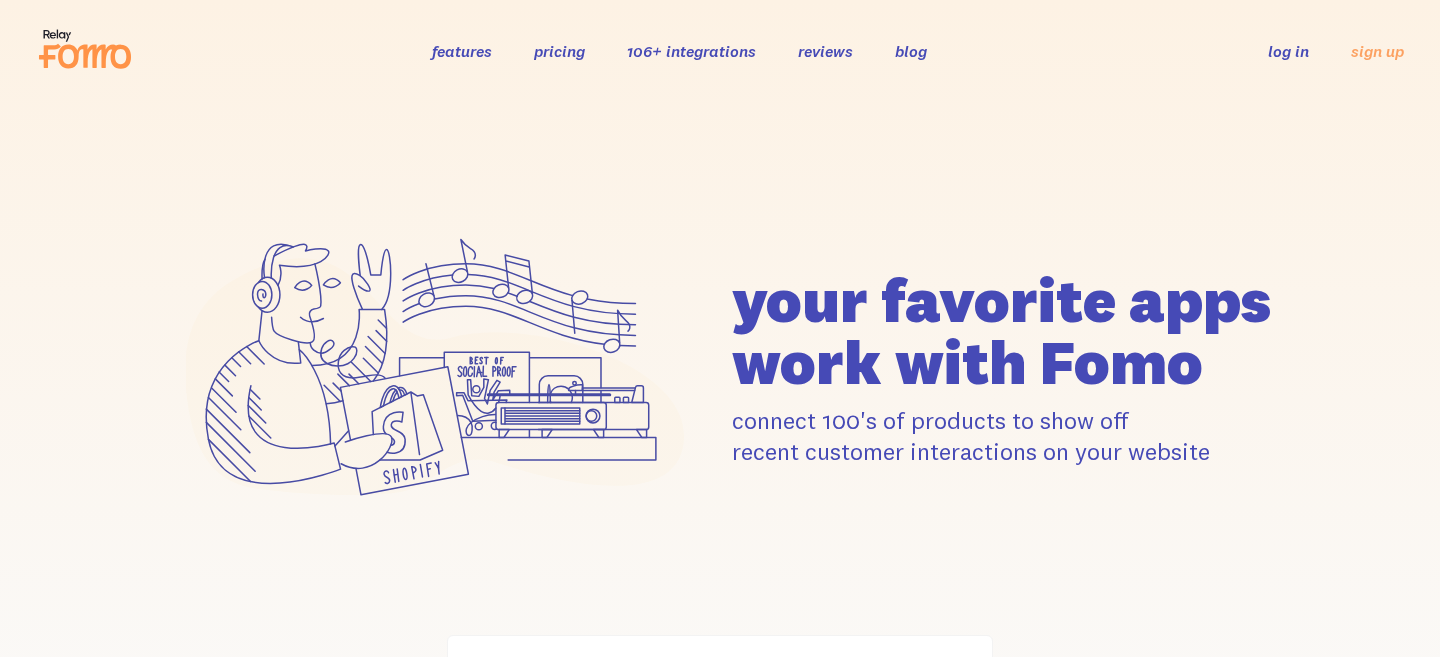 scroll, scrollTop: 0, scrollLeft: 0, axis: both 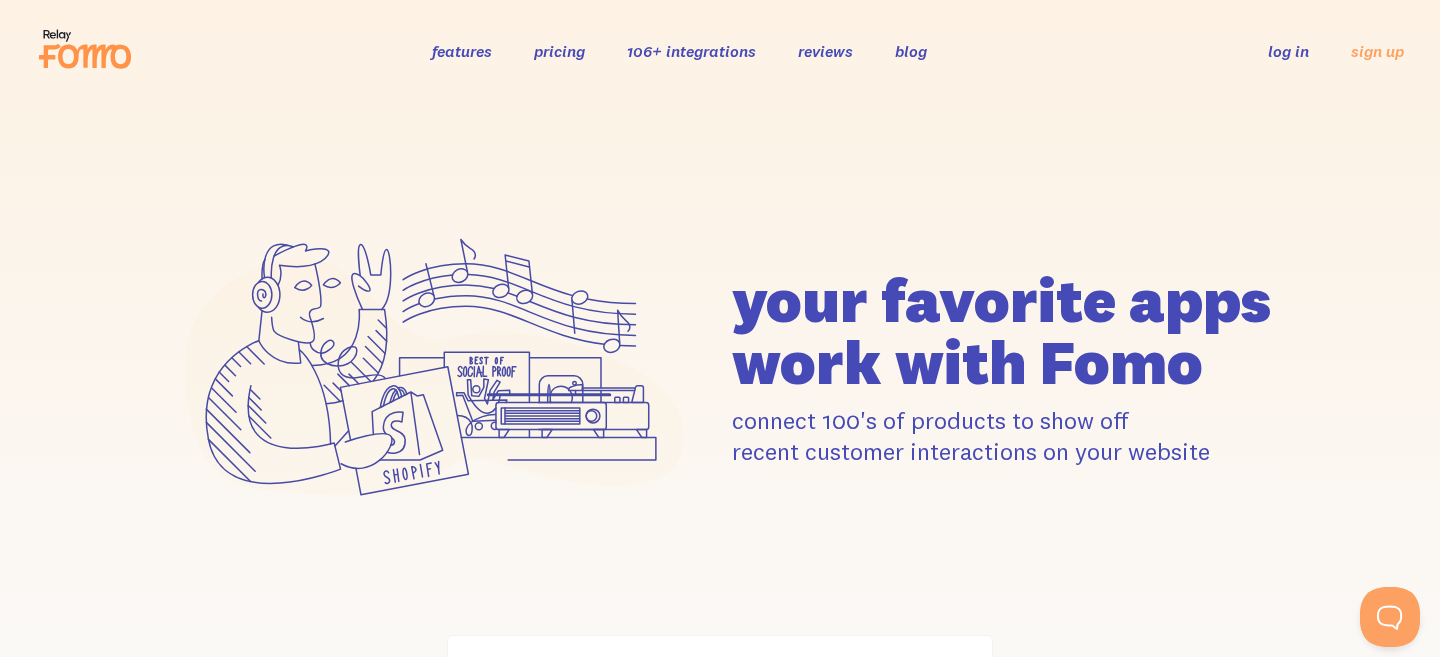 click on "your favorite apps  work with Fomo" at bounding box center (1005, 331) 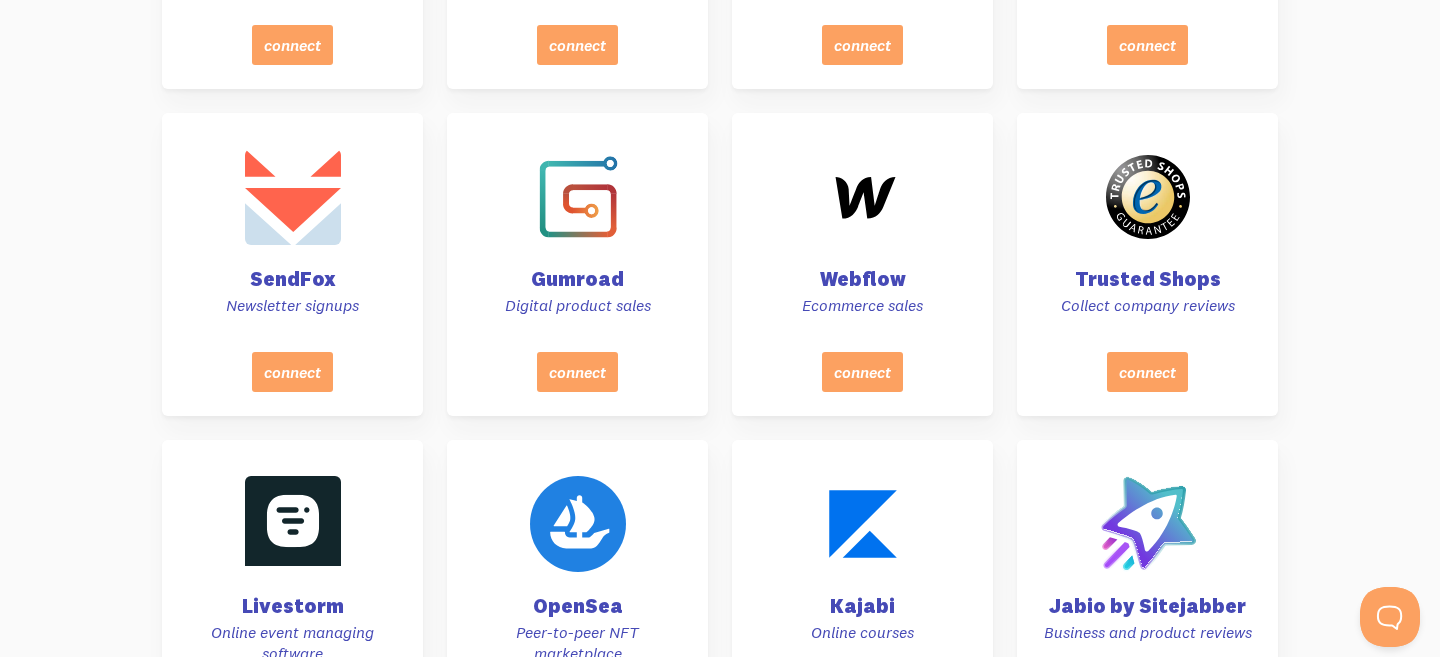 scroll, scrollTop: 8311, scrollLeft: 0, axis: vertical 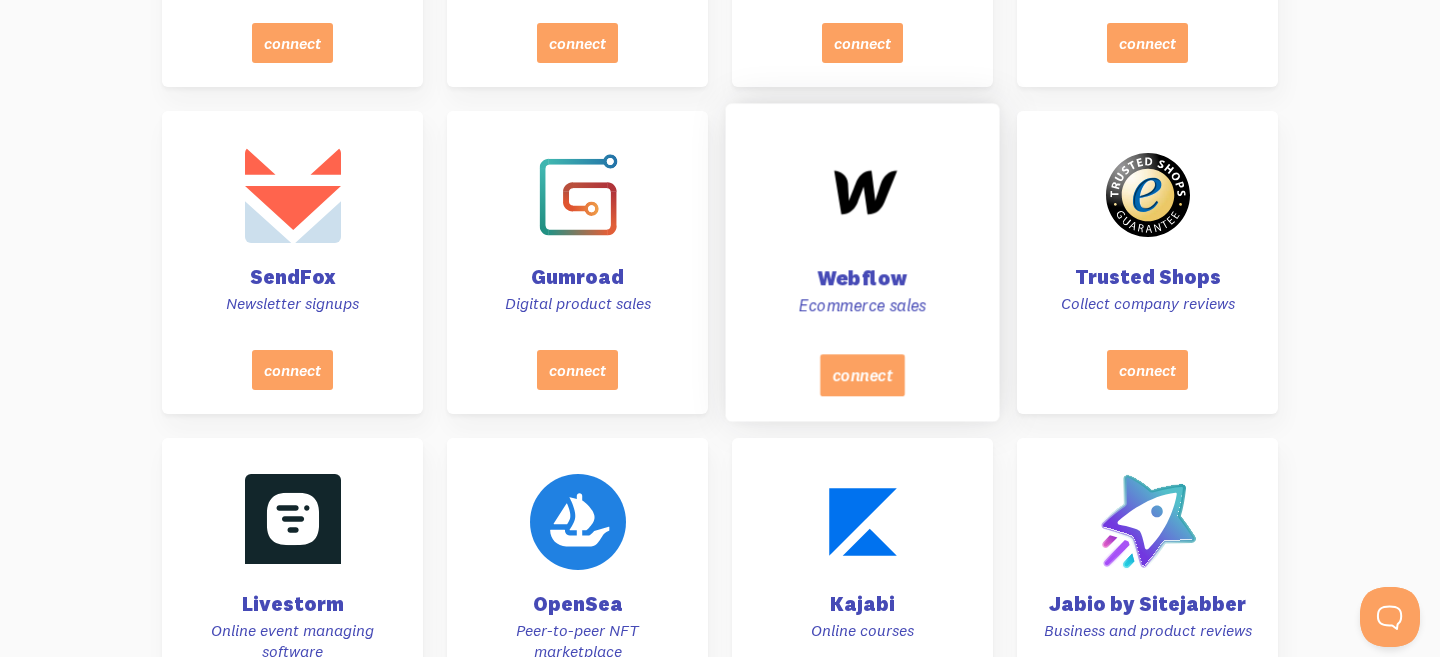 click on "Webflow
Ecommerce sales" at bounding box center [863, 235] 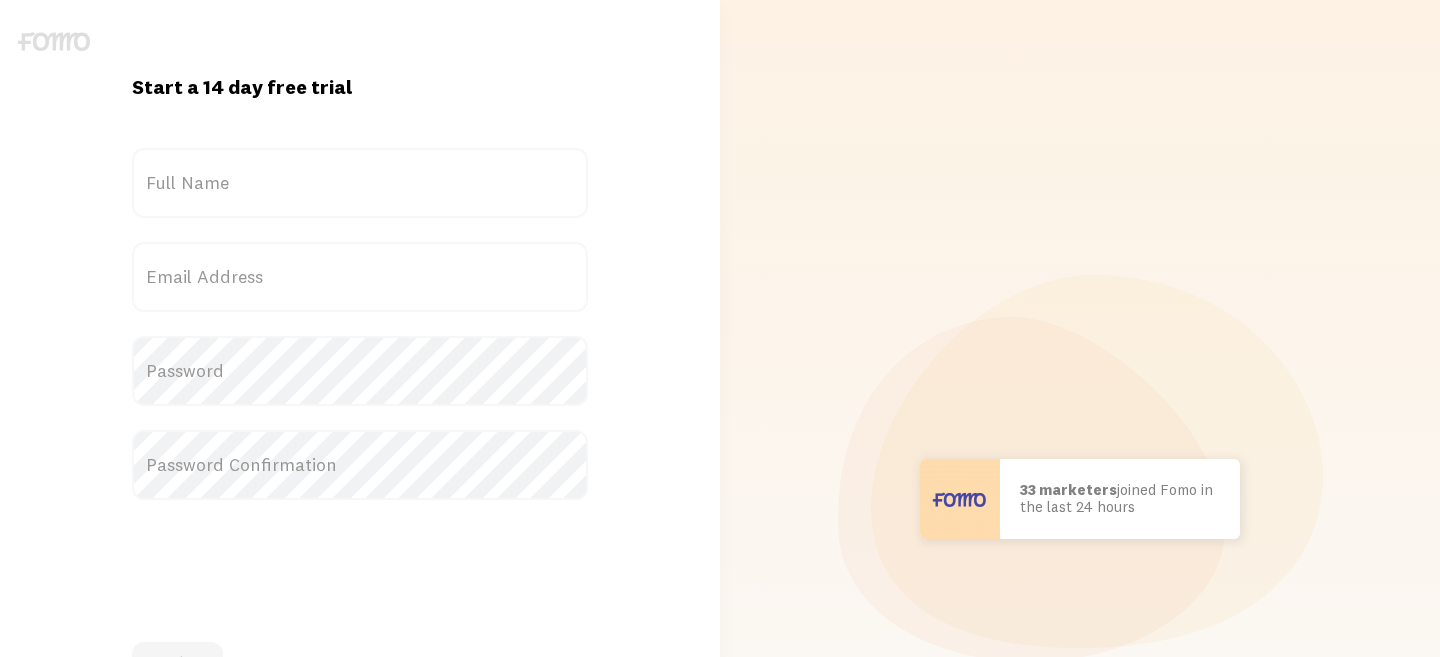 scroll, scrollTop: 0, scrollLeft: 0, axis: both 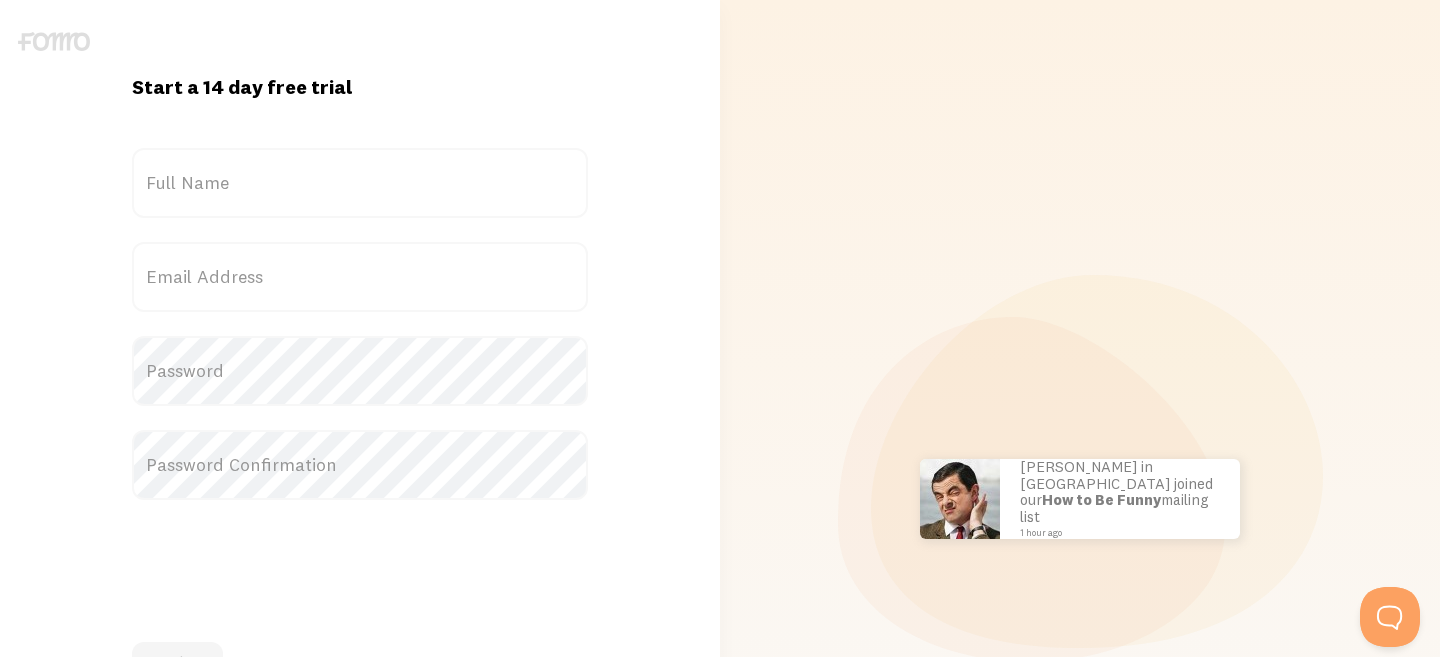 click at bounding box center [54, 41] 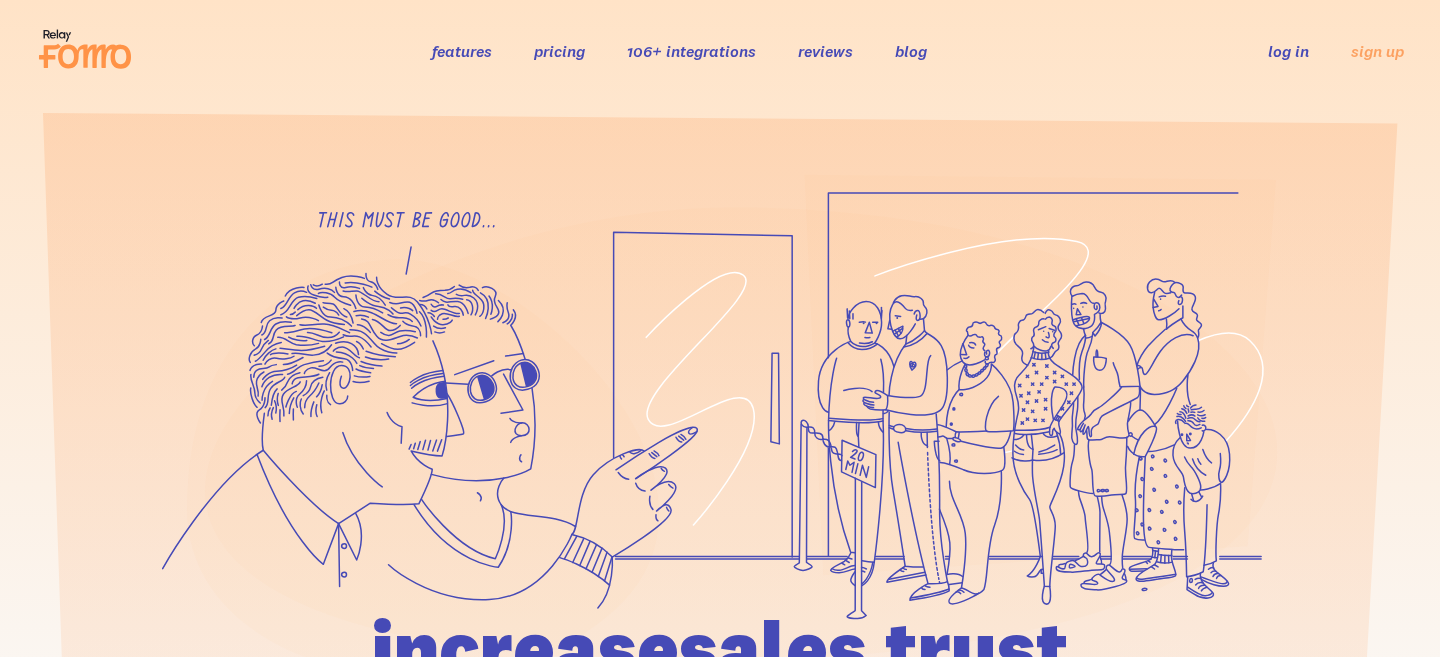 scroll, scrollTop: 0, scrollLeft: 0, axis: both 